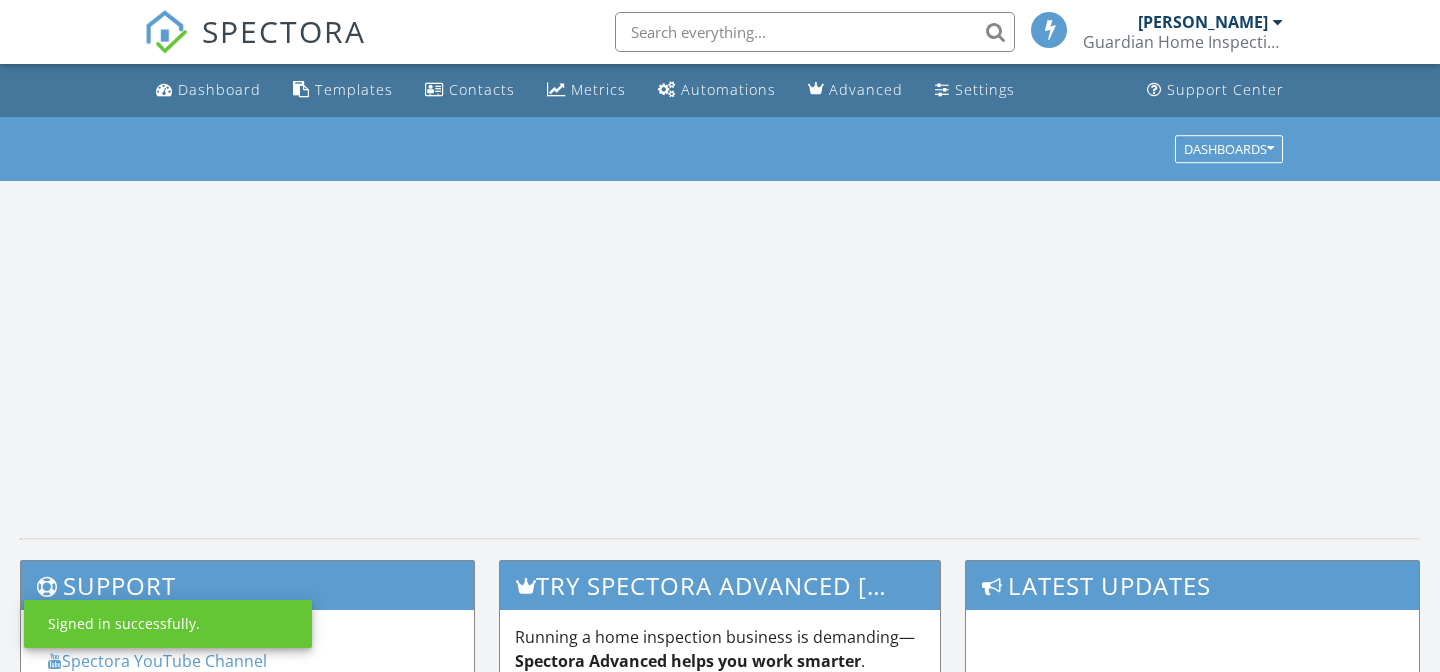 scroll, scrollTop: 0, scrollLeft: 0, axis: both 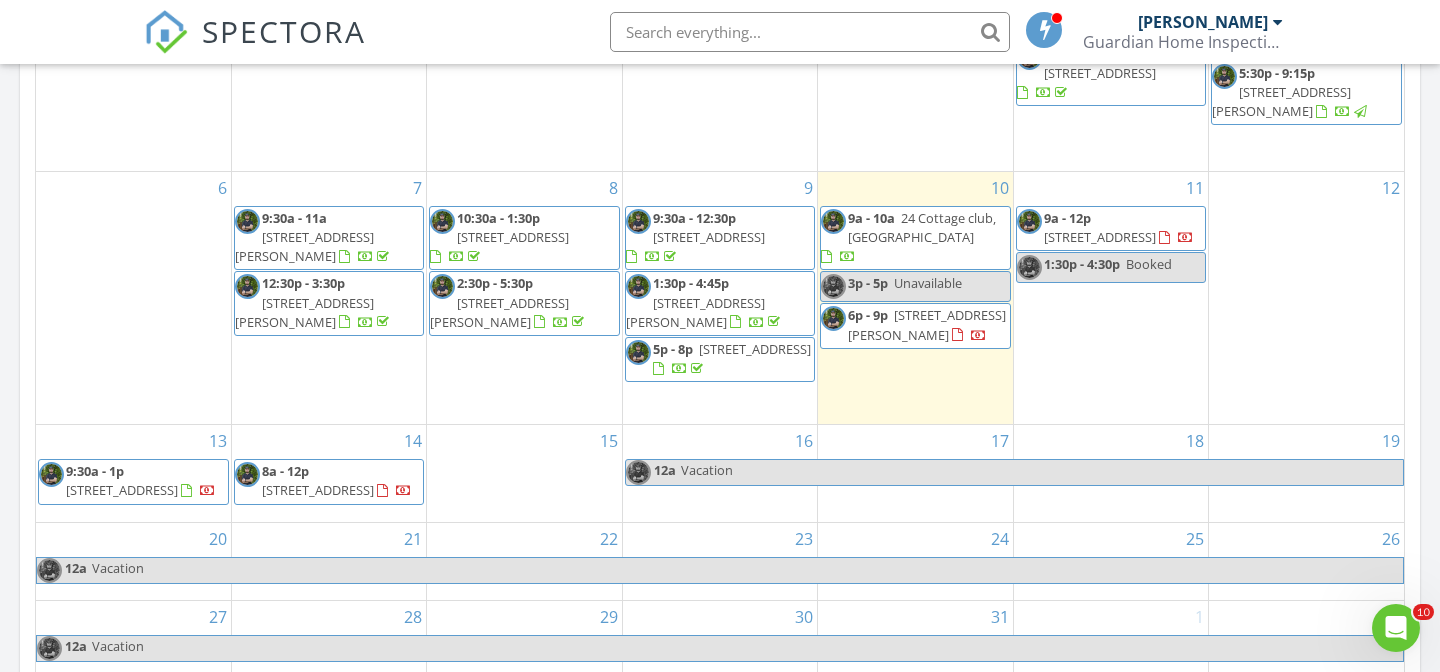 click on "123 Wentworth Ct SW, Calgary T3H 0E2" at bounding box center [1100, 237] 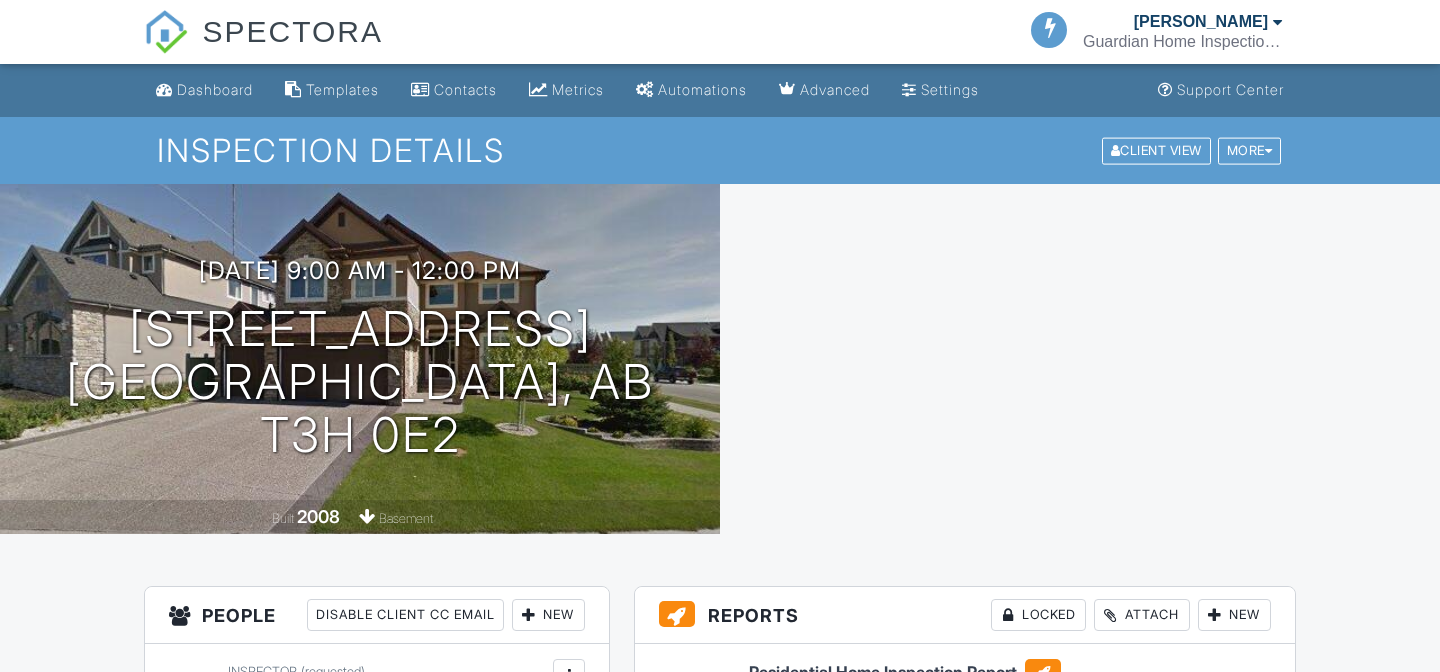 scroll, scrollTop: 0, scrollLeft: 0, axis: both 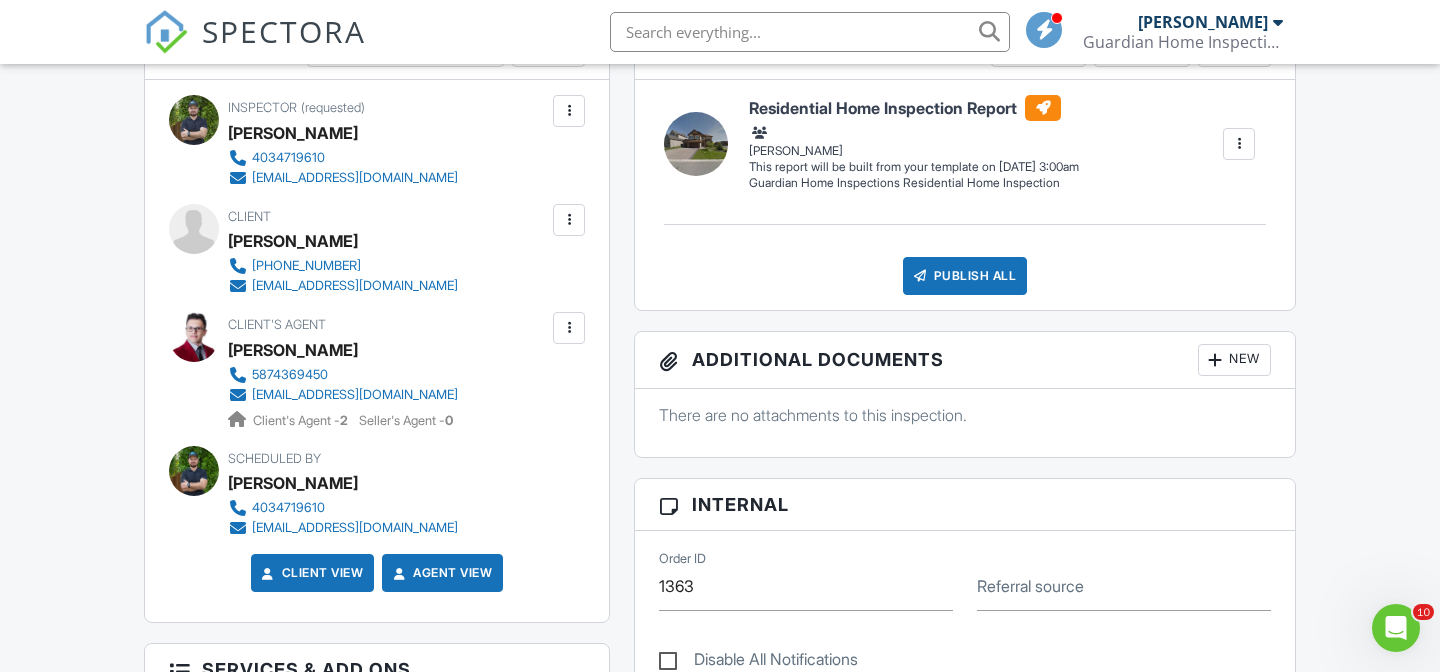 click at bounding box center (569, 220) 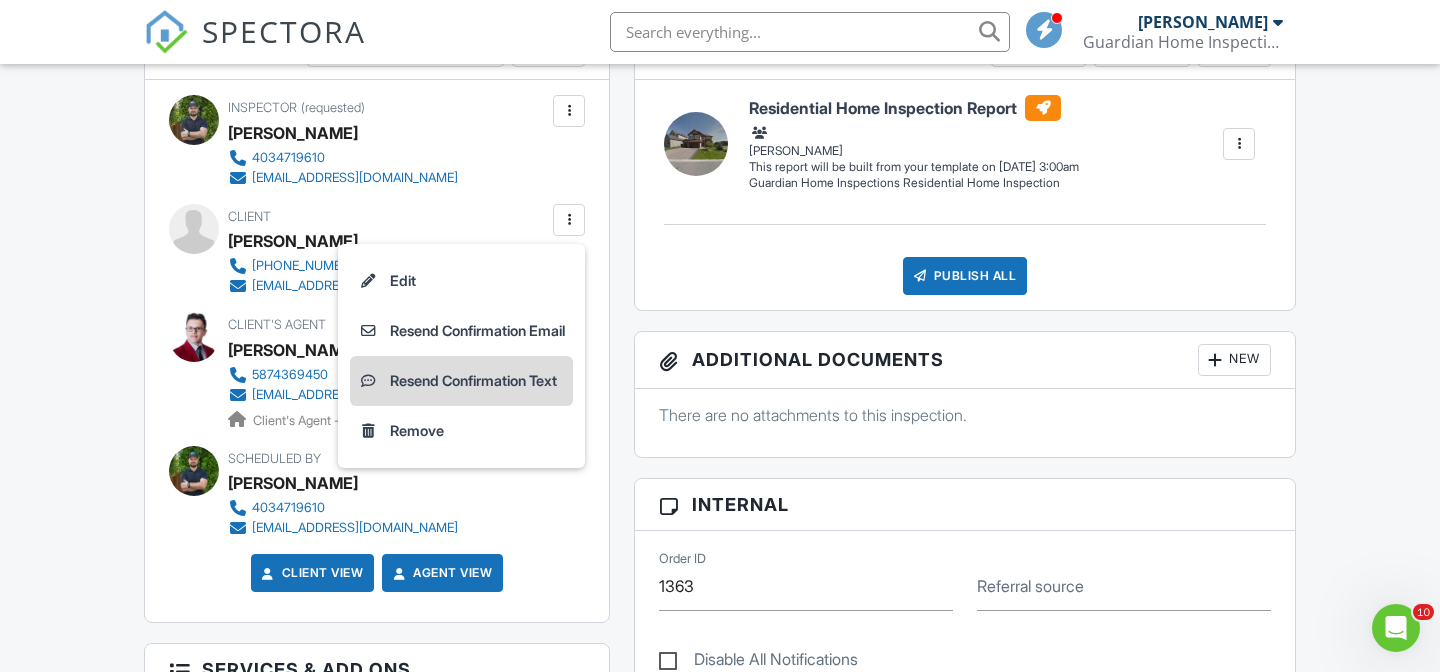 click on "Resend Confirmation Text" at bounding box center [461, 381] 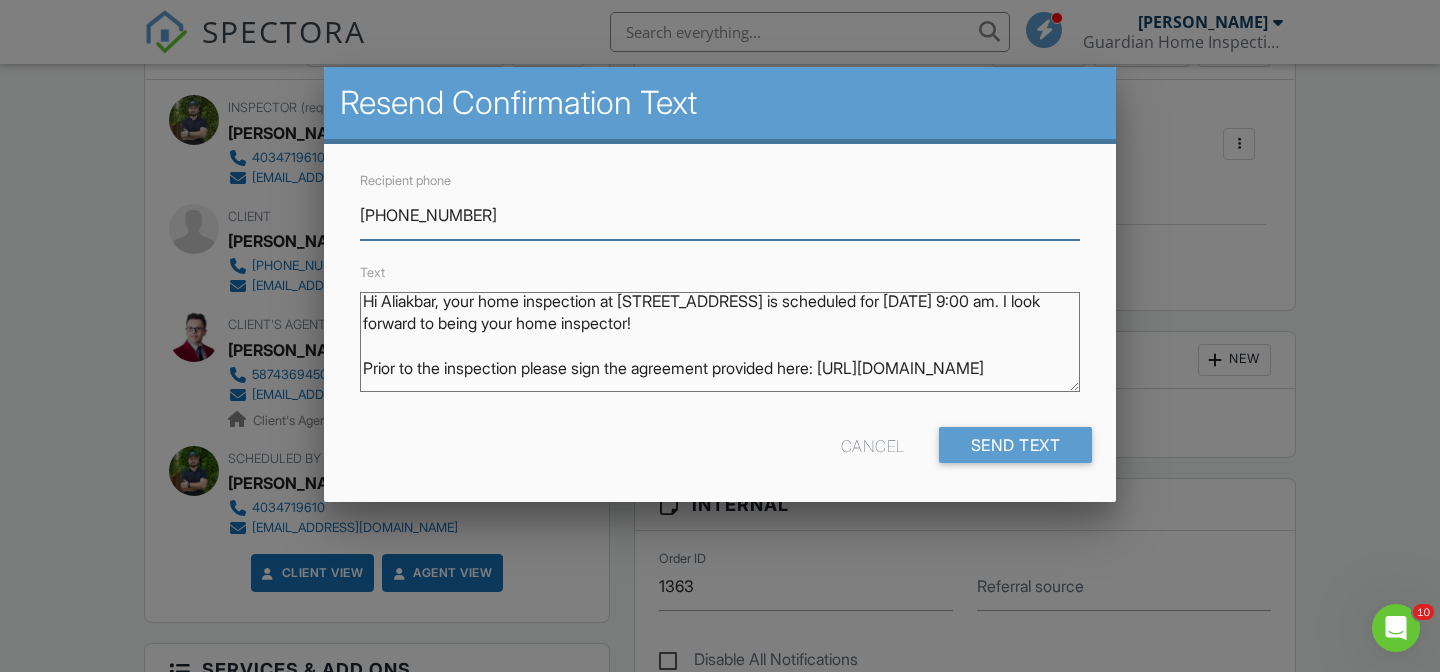 scroll, scrollTop: 0, scrollLeft: 0, axis: both 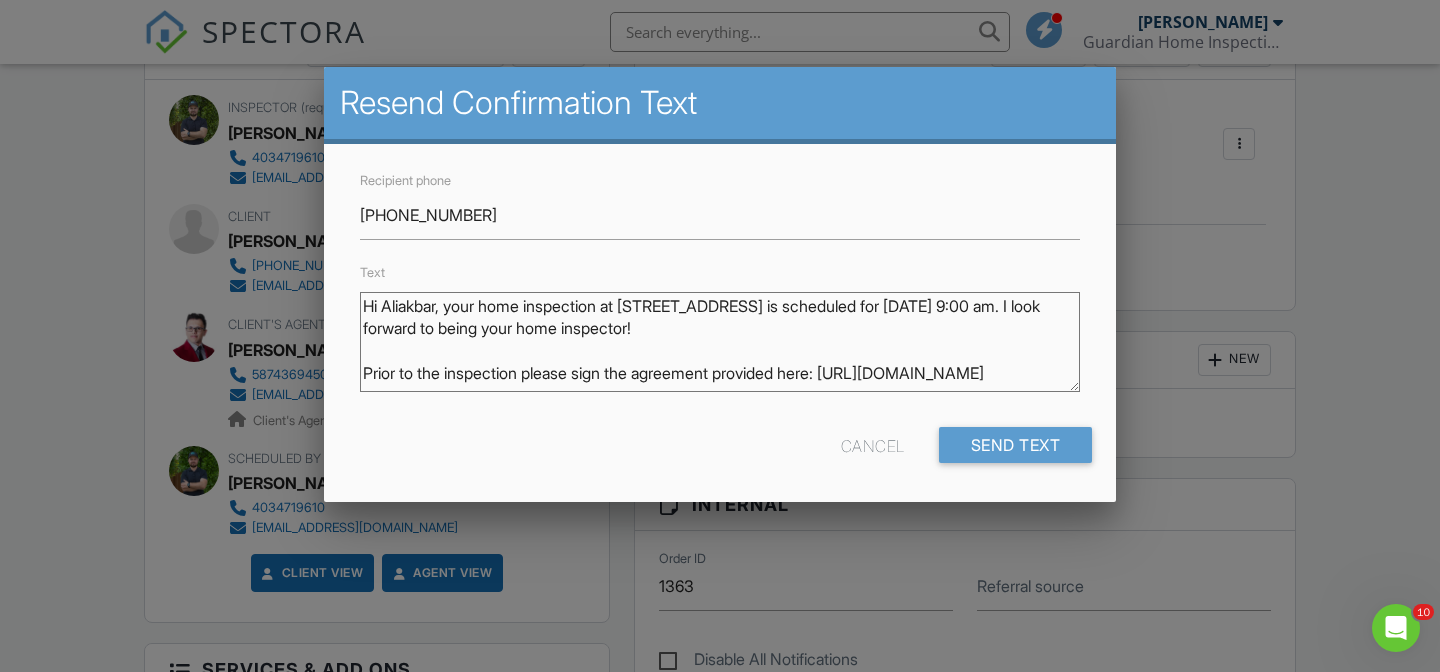 click on "Hi Aliakbar, your home inspection at 123 Wentworth Ct SW, Calgary, AB T3H 0E2 is scheduled for 07/11/2025 at 9:00 am. I look forward to being your home inspector!
Prior to the inspection please sign the agreement provided here: https://app.spectora.com/u/BRGWMmm
Thank you!
Alex Pintea (requested)
Guardian Home Inspections Inc." at bounding box center [720, 342] 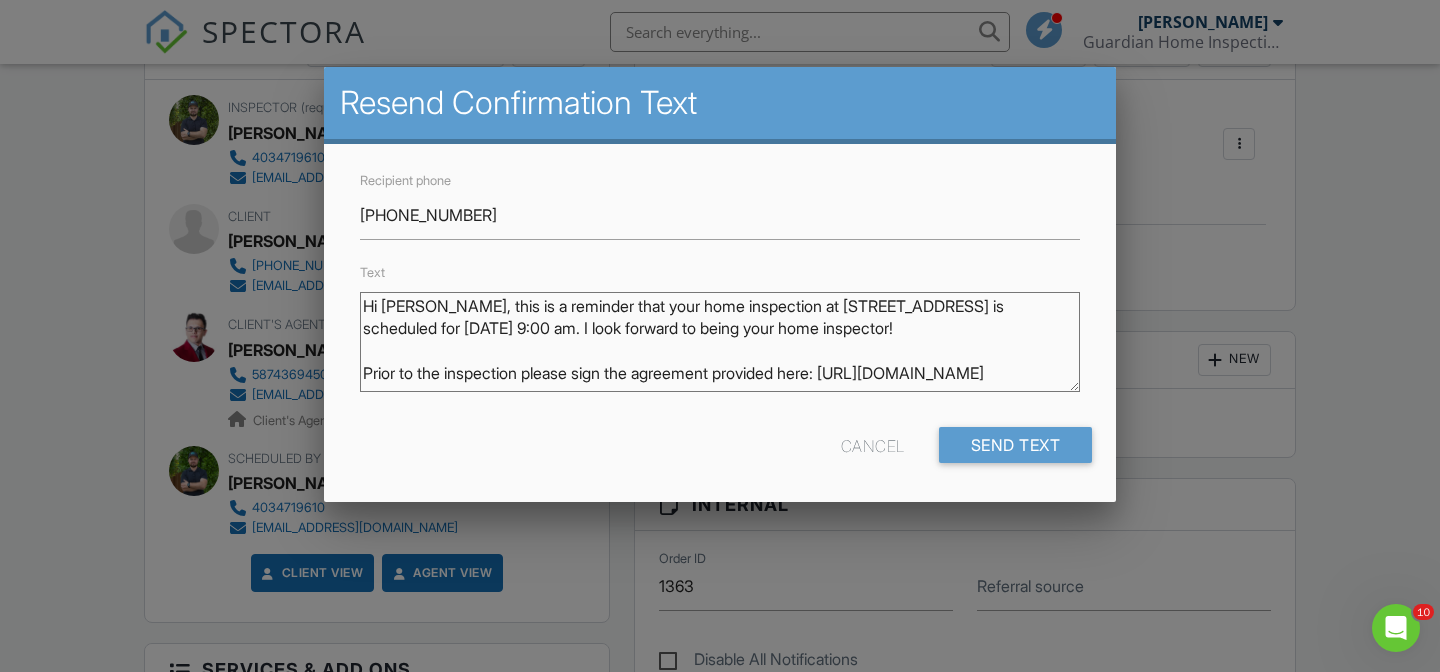 scroll, scrollTop: 10, scrollLeft: 0, axis: vertical 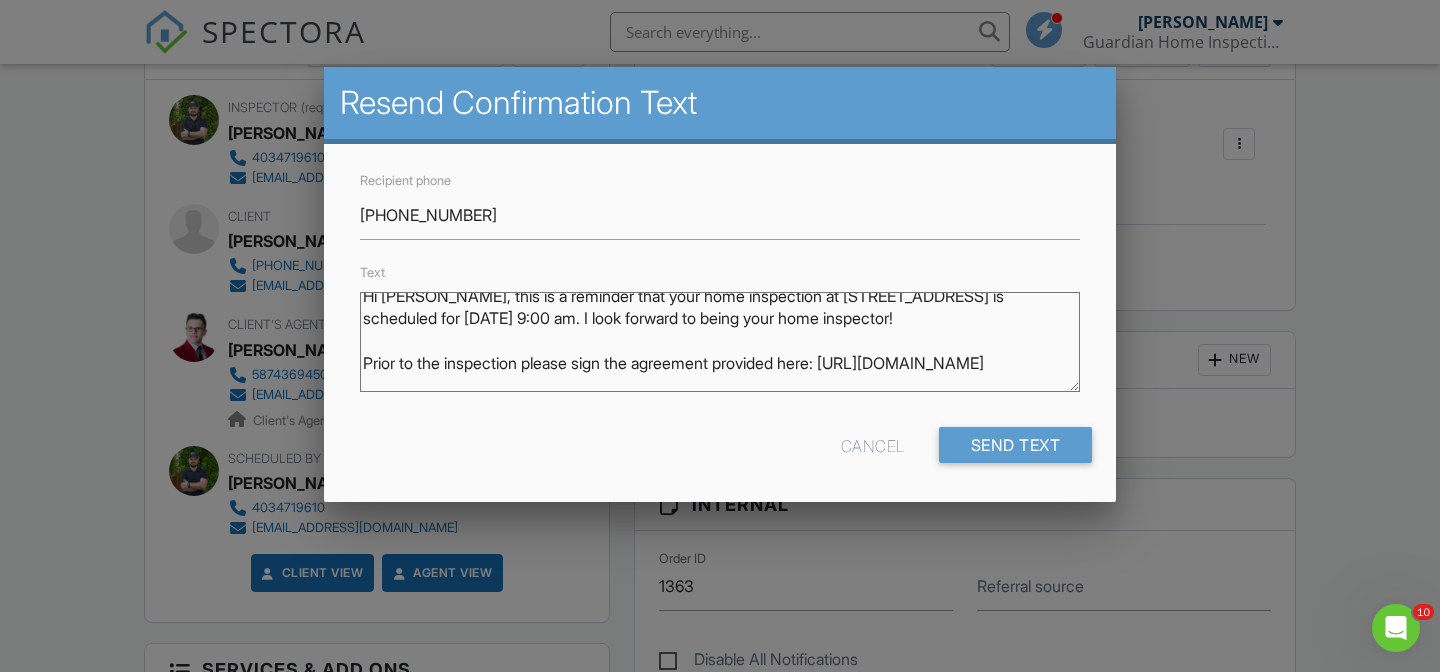 drag, startPoint x: 735, startPoint y: 321, endPoint x: 1062, endPoint y: 319, distance: 327.0061 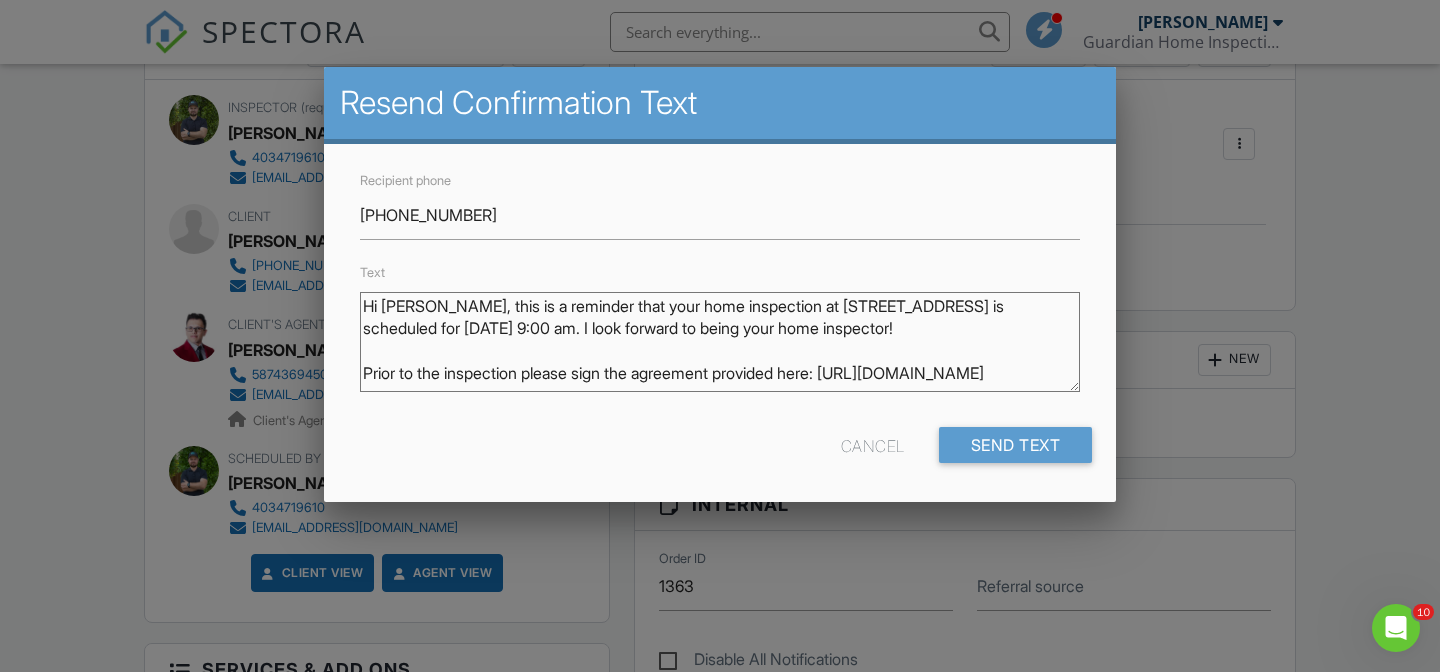 drag, startPoint x: 1065, startPoint y: 320, endPoint x: 733, endPoint y: 331, distance: 332.1822 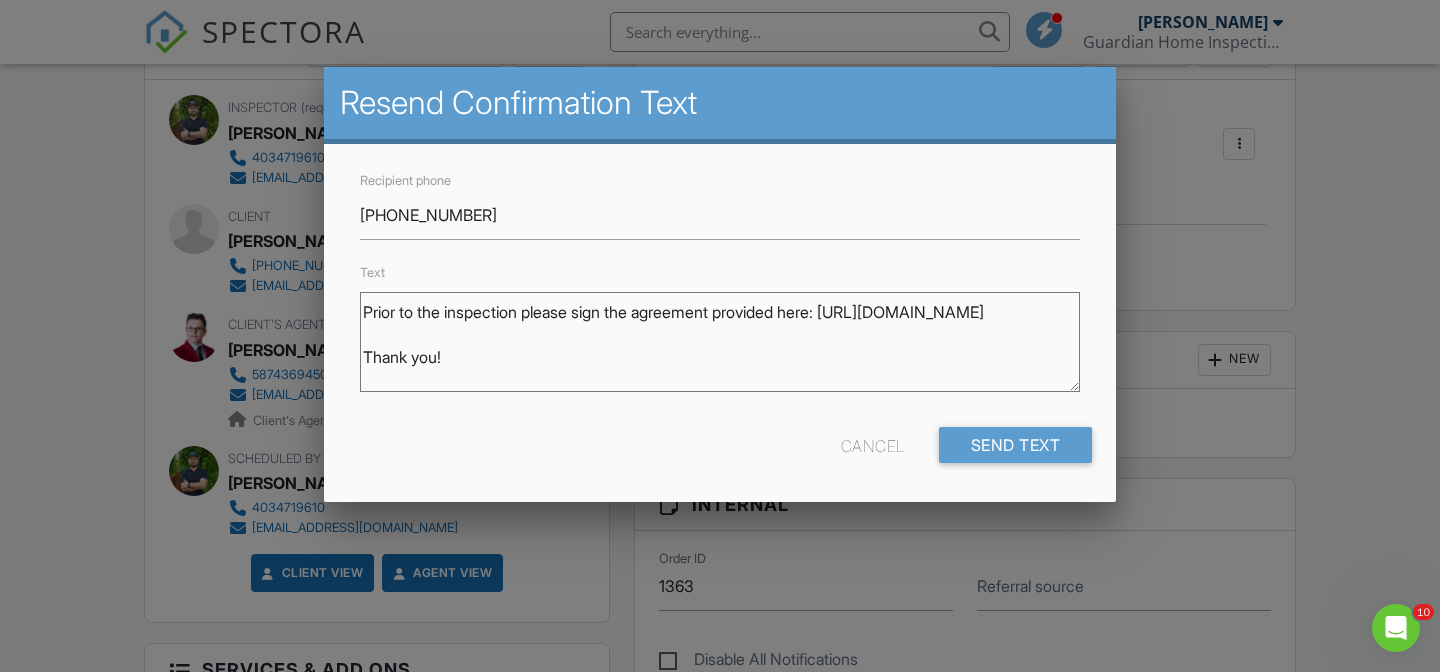 scroll, scrollTop: 130, scrollLeft: 0, axis: vertical 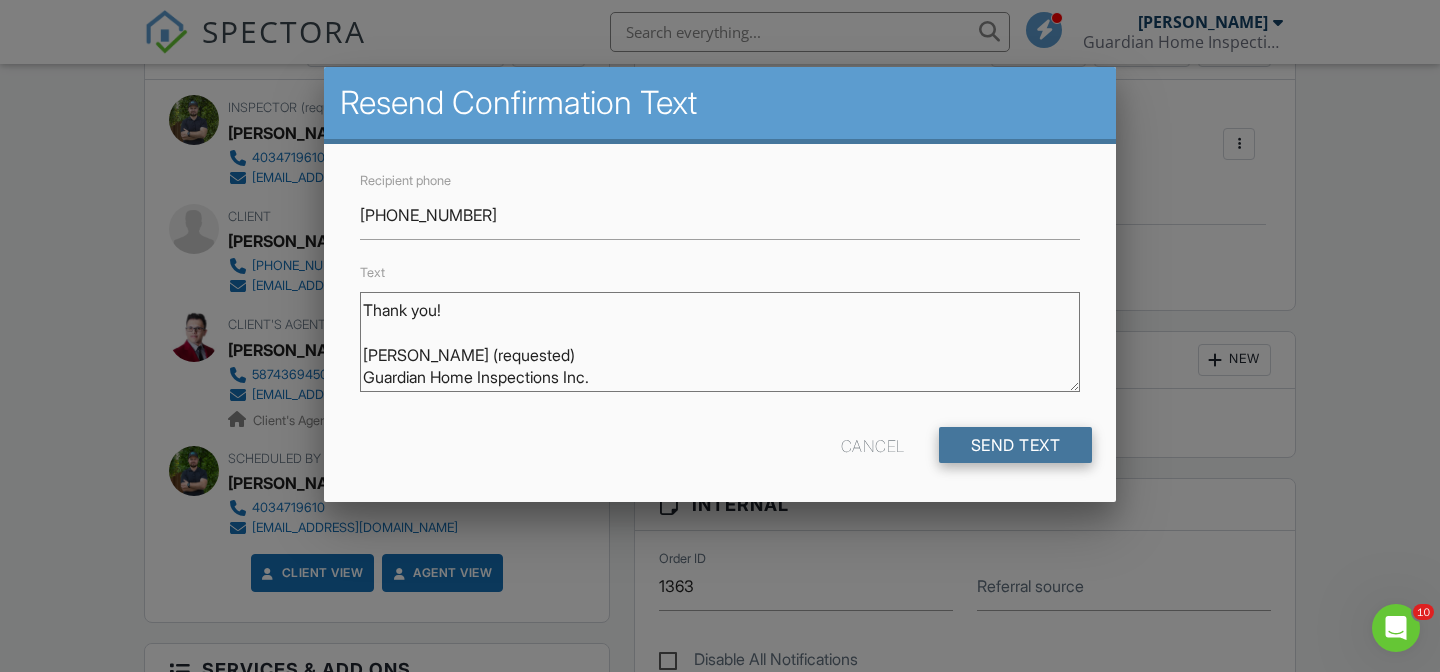 type on "Hi Aliakbar, this is a reminder that your home inspection at 123 Wentworth Ct SW, Calgary, AB T3H 0E2 is scheduled for 07/11/2025 at 9:00 am.
Prior to the inspection please sign the agreement provided here: https://app.spectora.com/u/BRGWMmm
Thank you!
Alex Pintea (requested)
Guardian Home Inspections Inc." 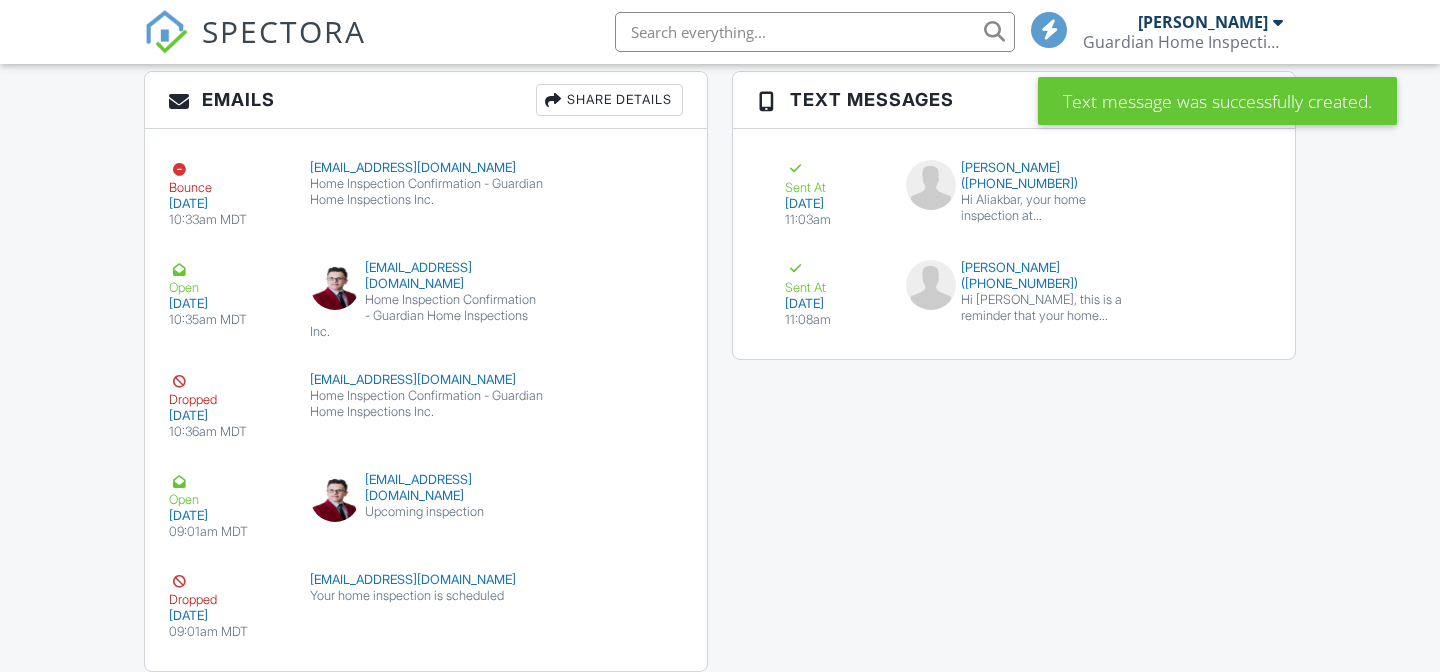 scroll, scrollTop: 2406, scrollLeft: 0, axis: vertical 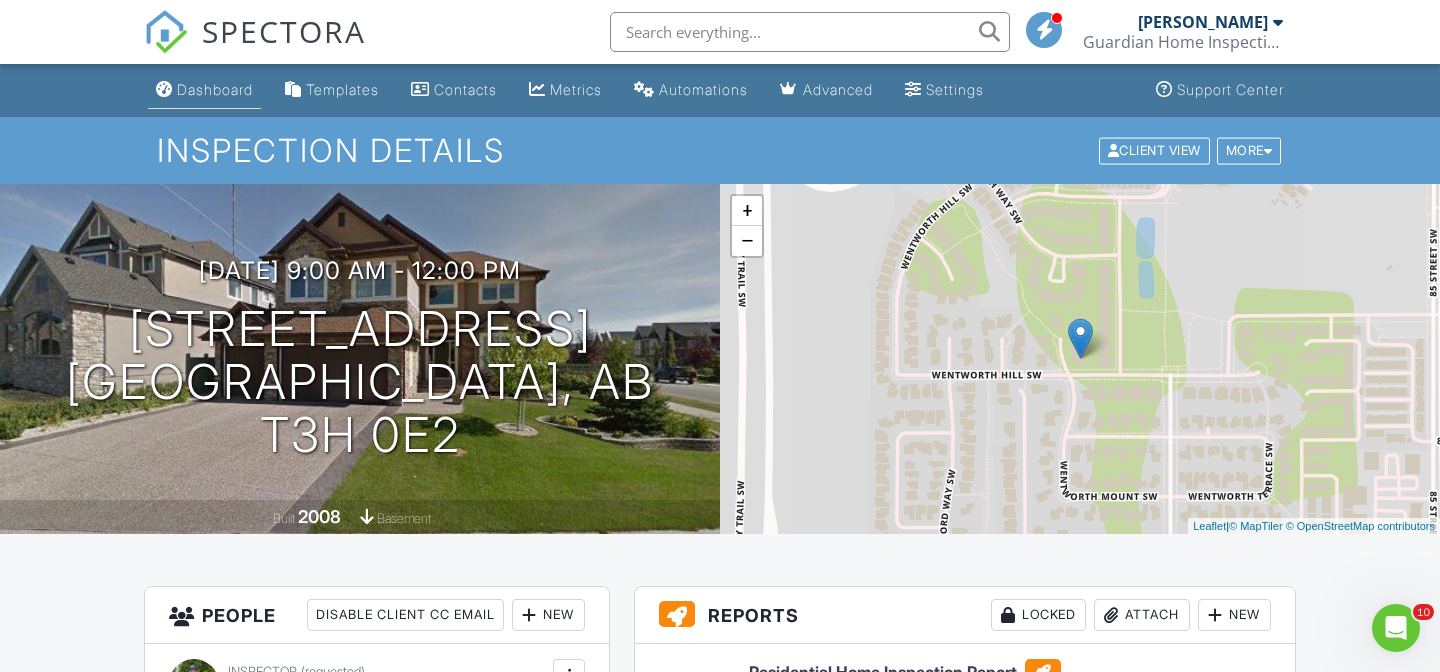 click on "Dashboard" at bounding box center [204, 90] 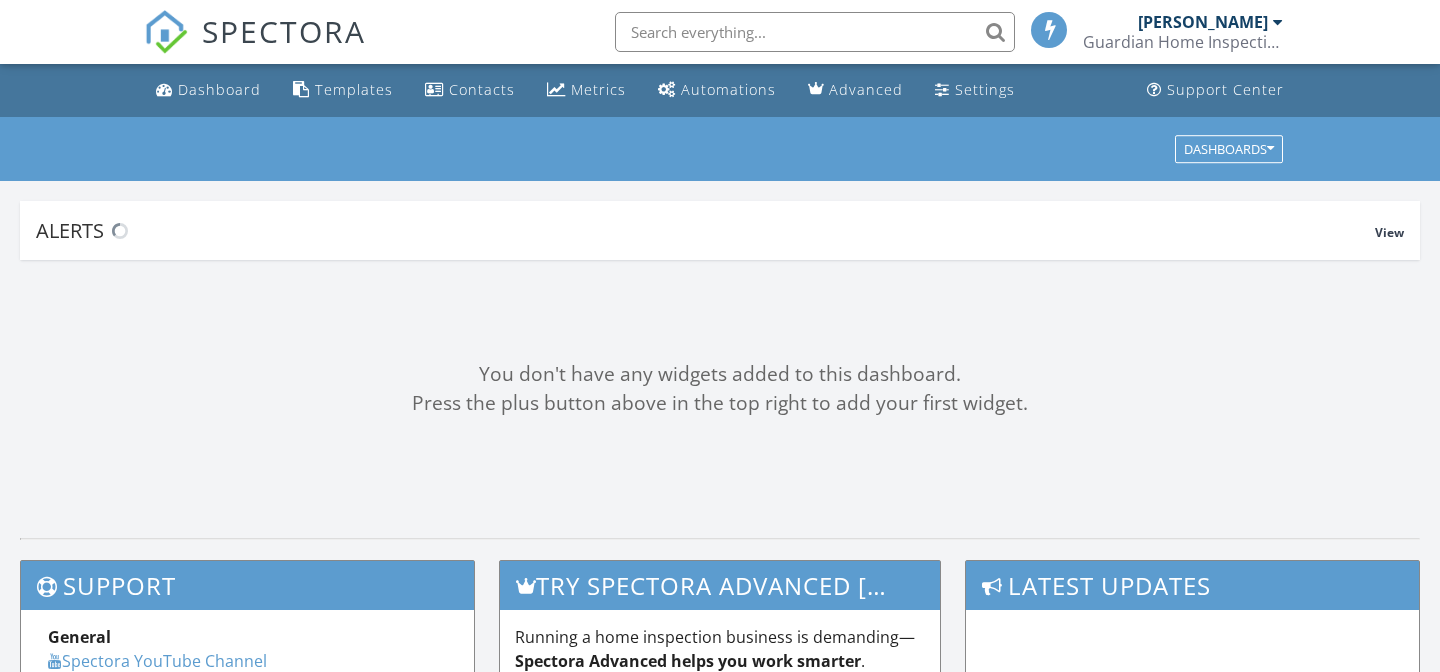 scroll, scrollTop: 0, scrollLeft: 0, axis: both 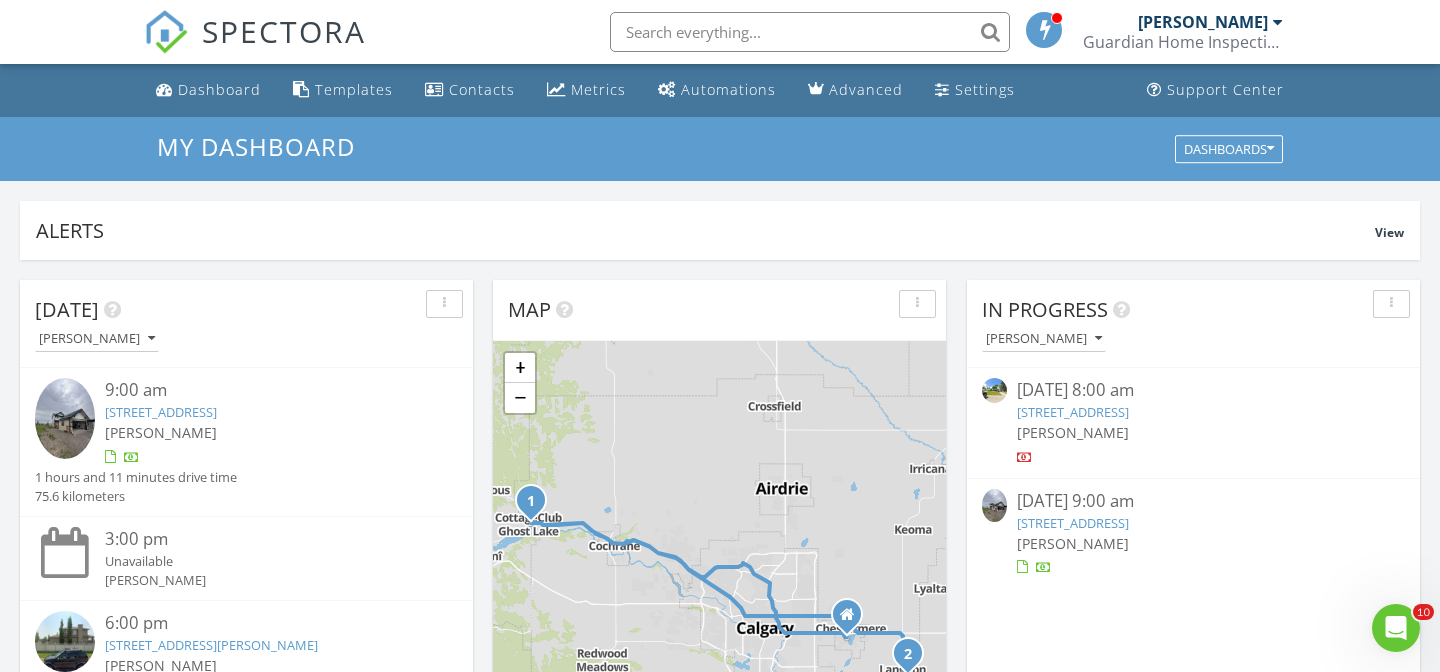 click on "[STREET_ADDRESS]" at bounding box center [161, 412] 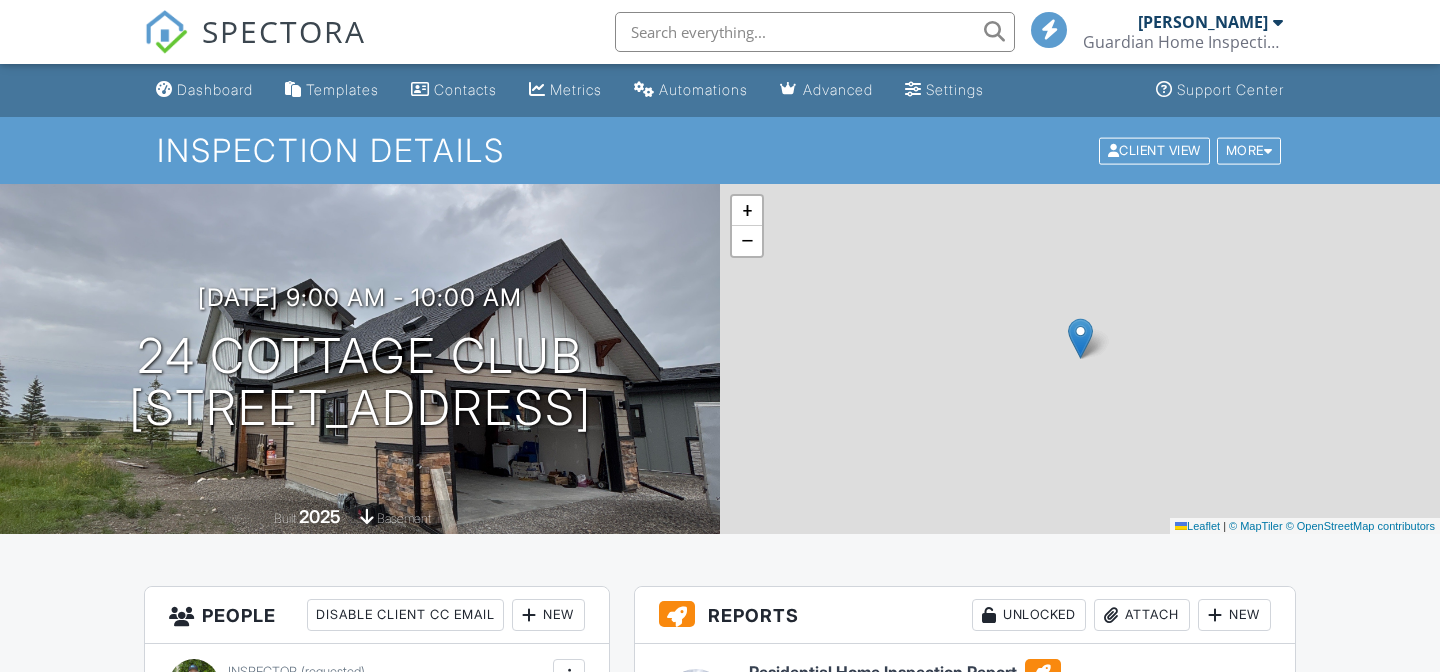 click on "Publish All" at bounding box center [965, 827] 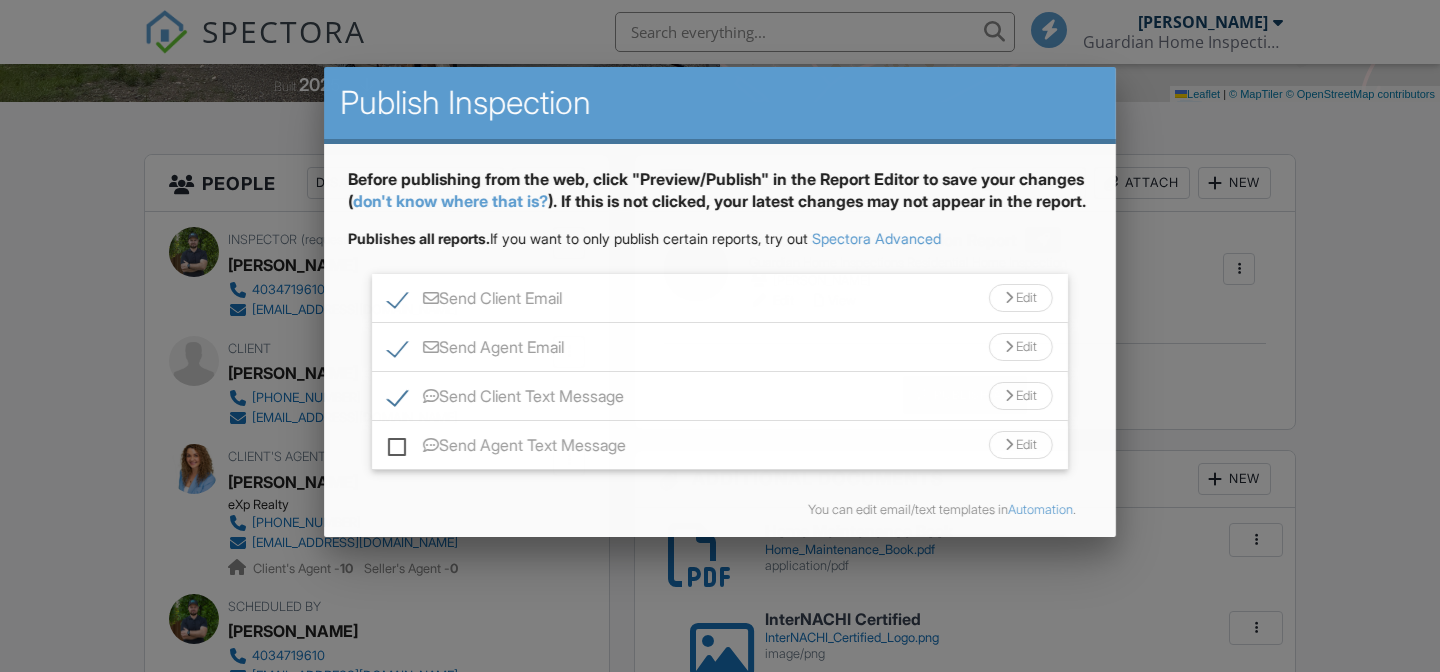 scroll, scrollTop: 472, scrollLeft: 0, axis: vertical 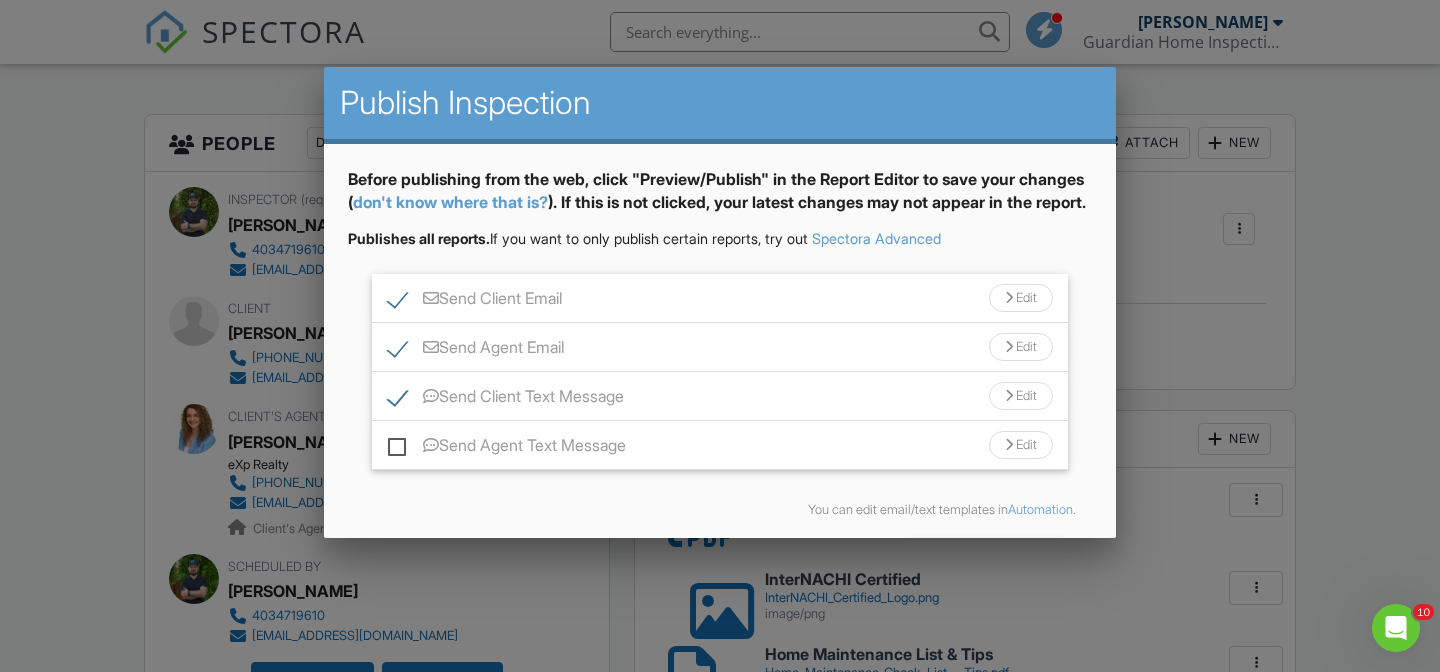 click on "Send Client Text Message" at bounding box center [506, 399] 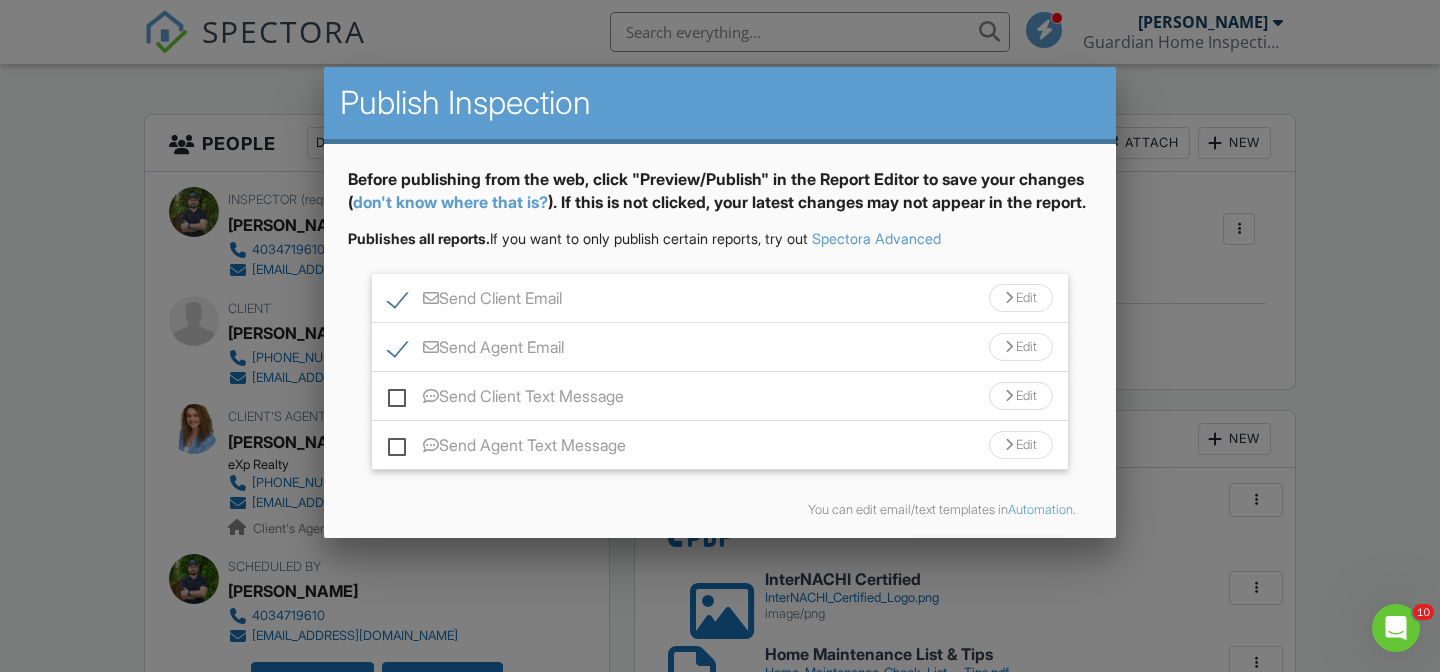 click on "Edit" at bounding box center (1021, 347) 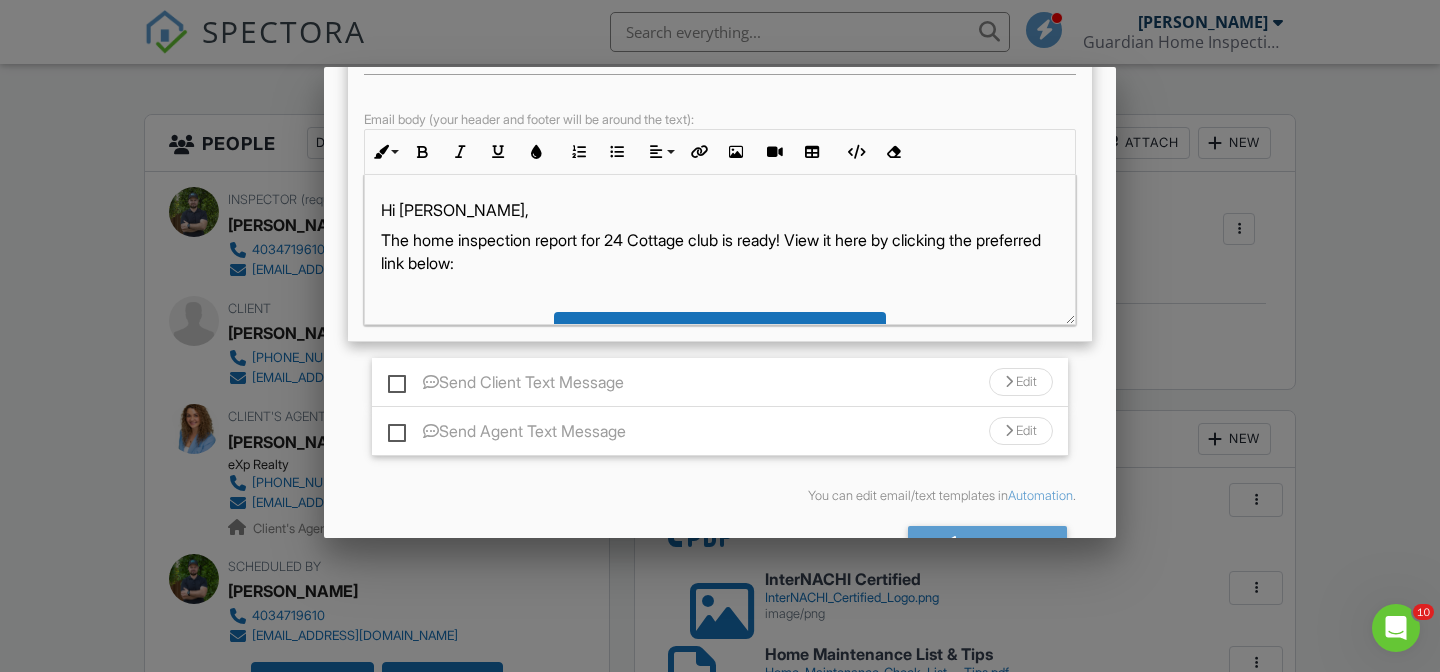 scroll, scrollTop: 398, scrollLeft: 0, axis: vertical 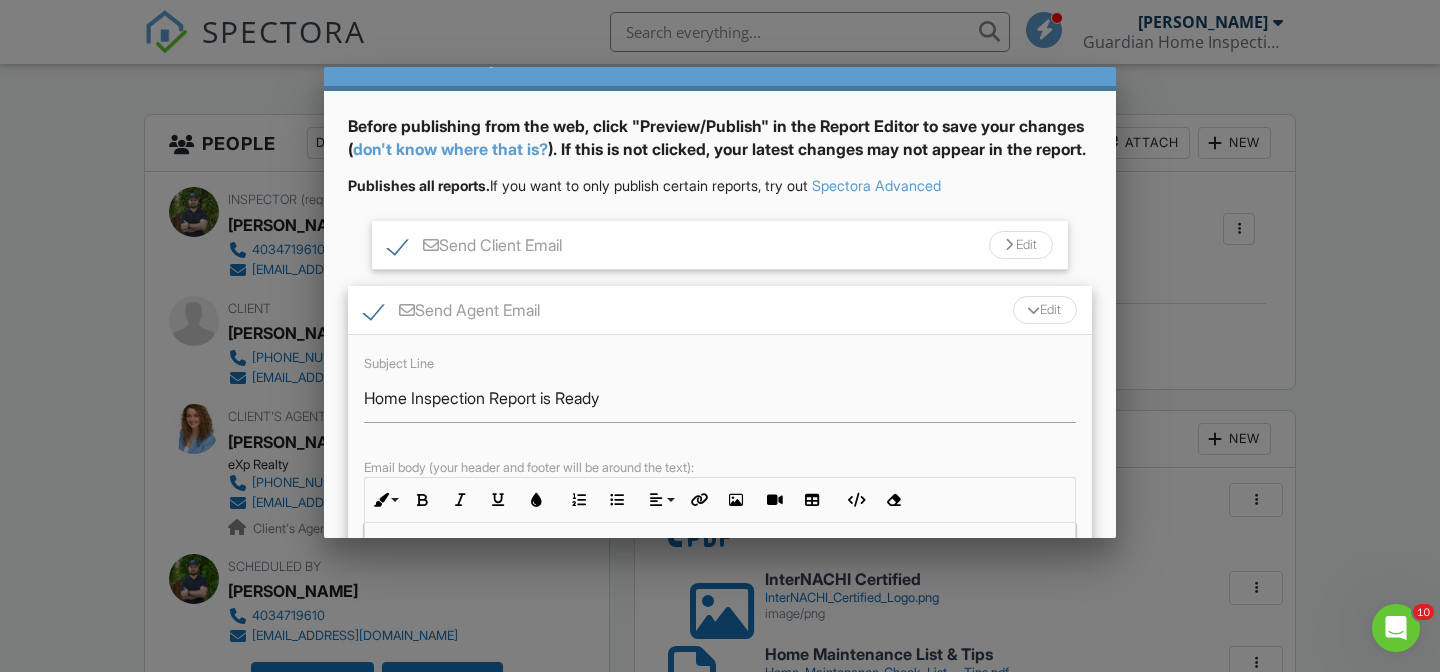 click on "Edit" at bounding box center (1021, 245) 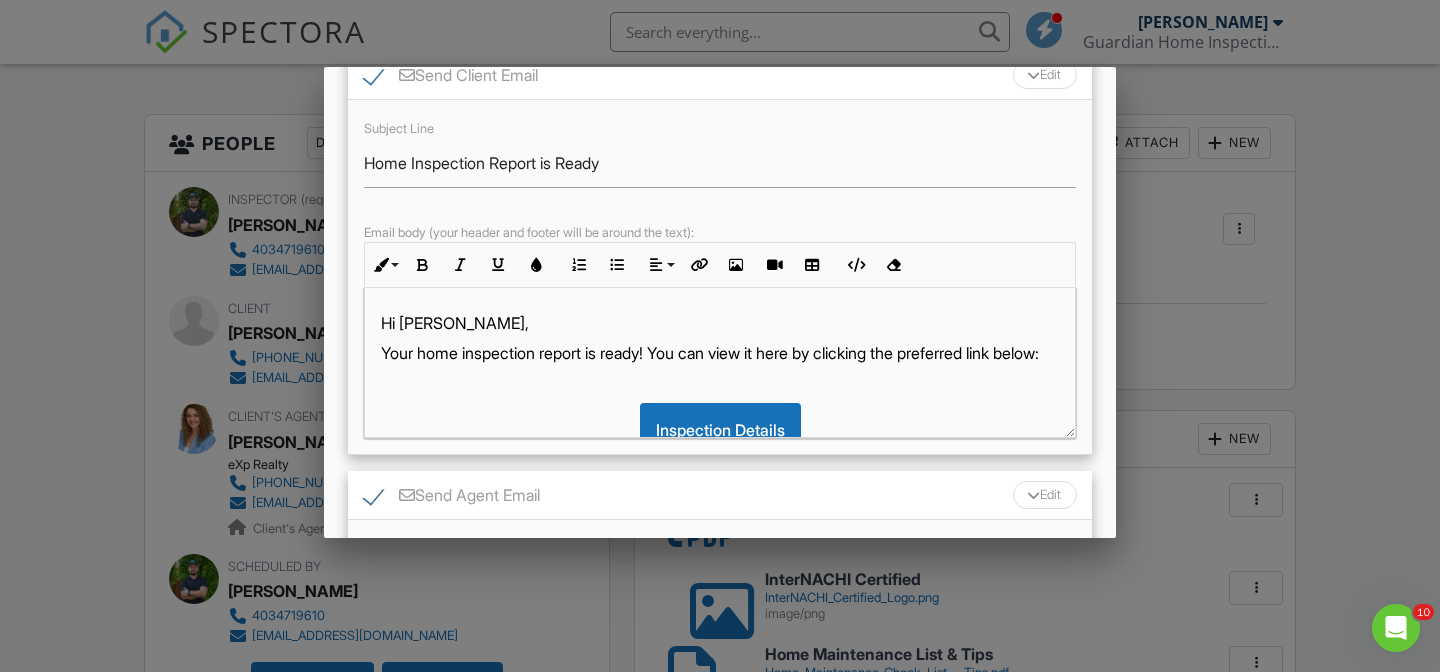 scroll, scrollTop: 225, scrollLeft: 0, axis: vertical 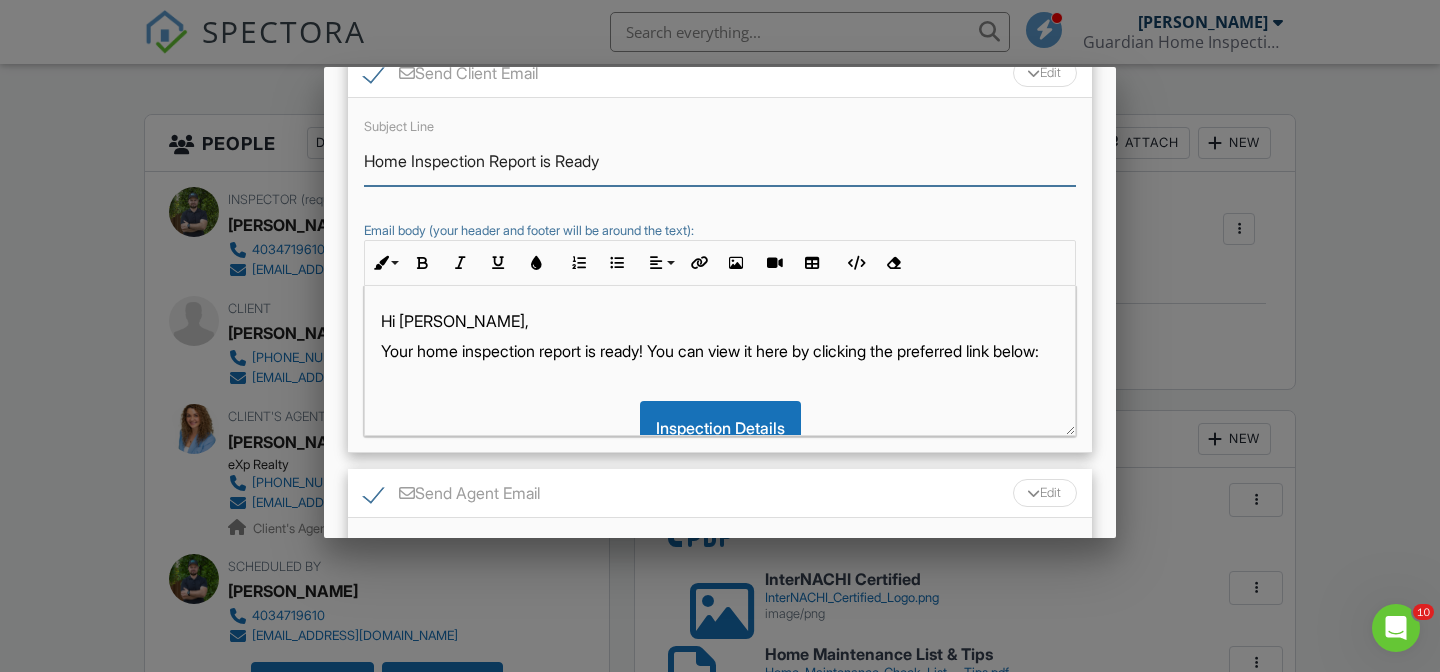 click on "Home Inspection Report is Ready" at bounding box center [720, 161] 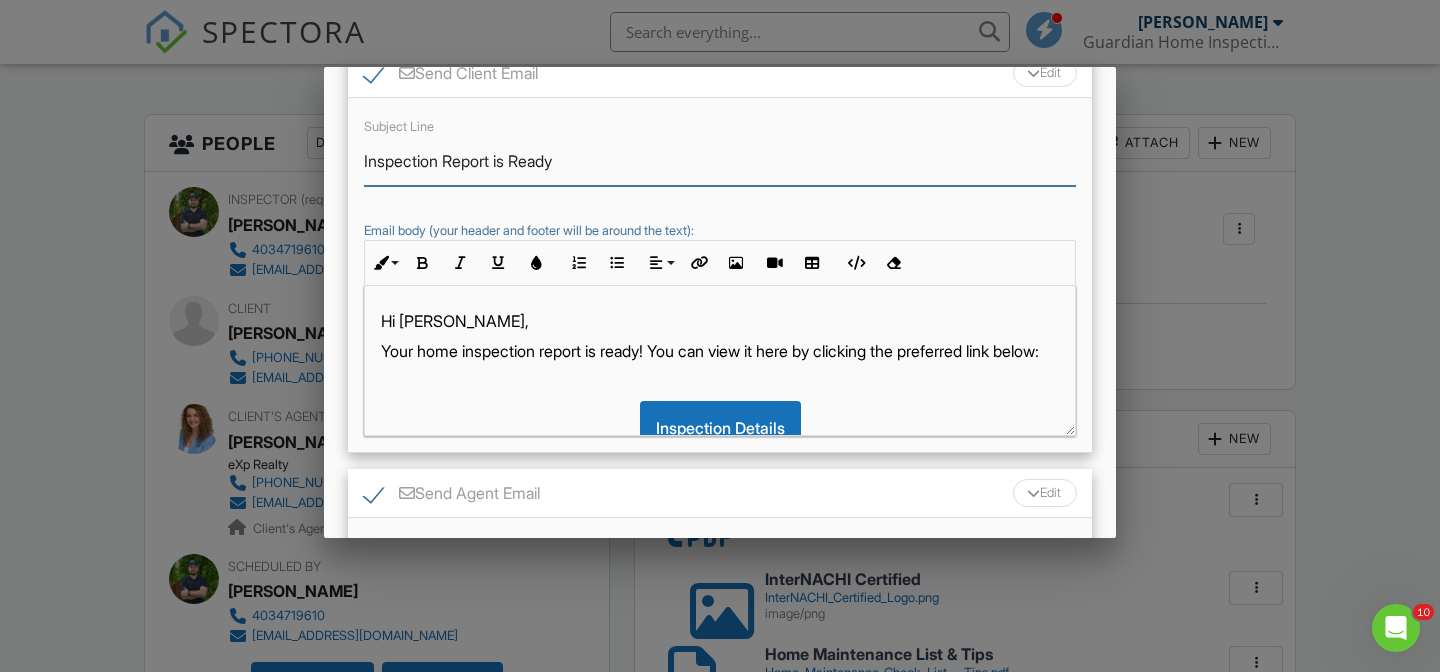 type on "Inspection Report is Ready" 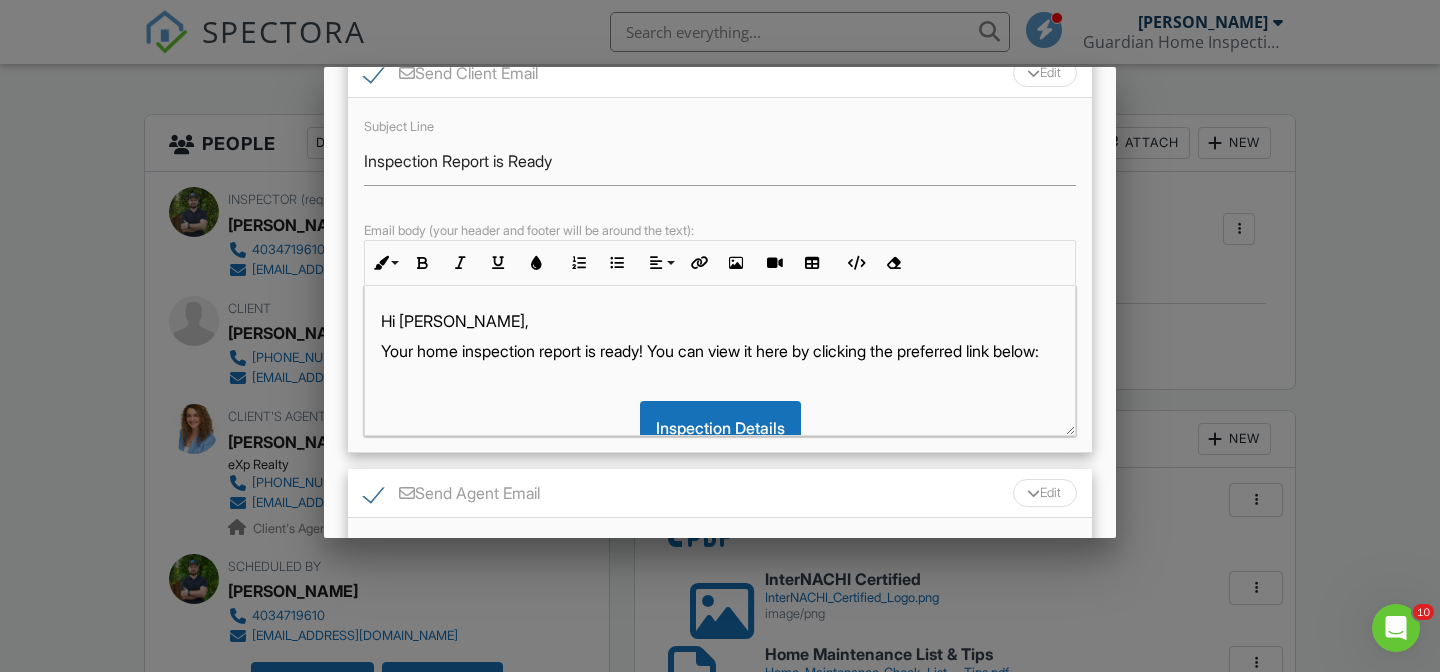 click on "Your home inspection report is ready! You can view it here by clicking the preferred link below:" at bounding box center [720, 351] 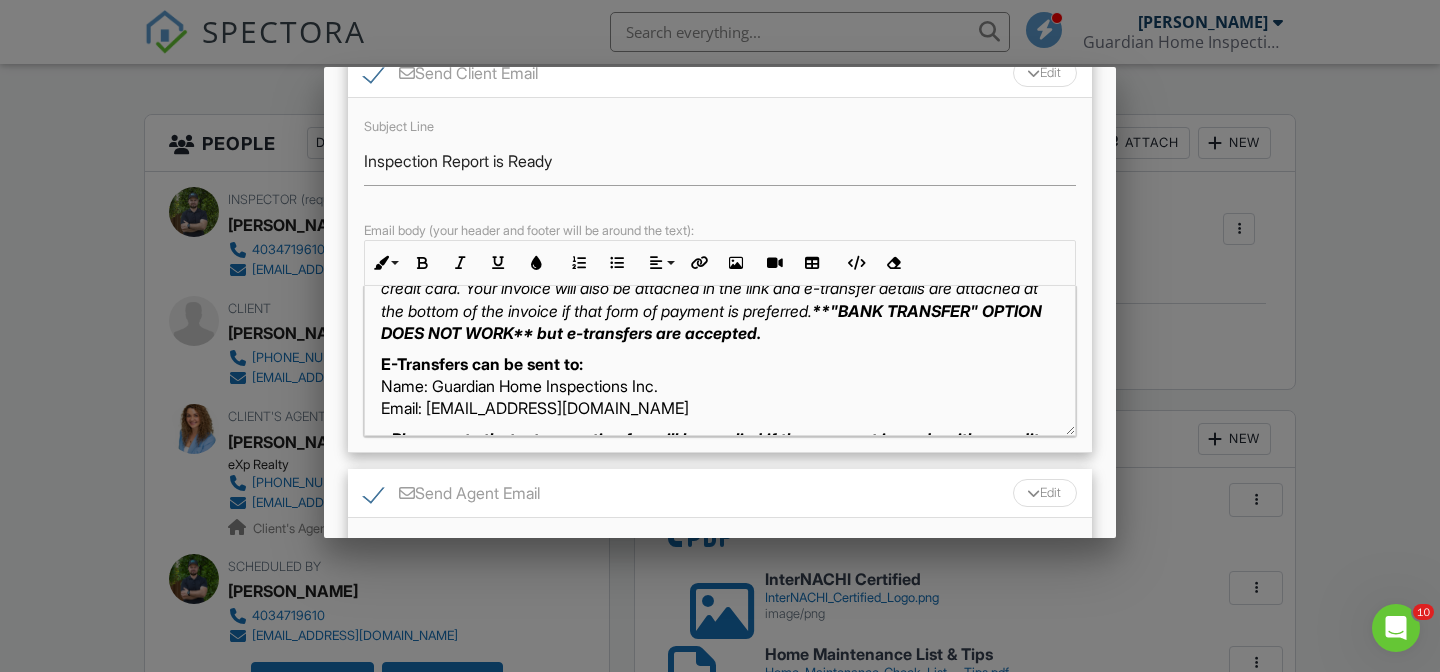 scroll, scrollTop: 729, scrollLeft: 0, axis: vertical 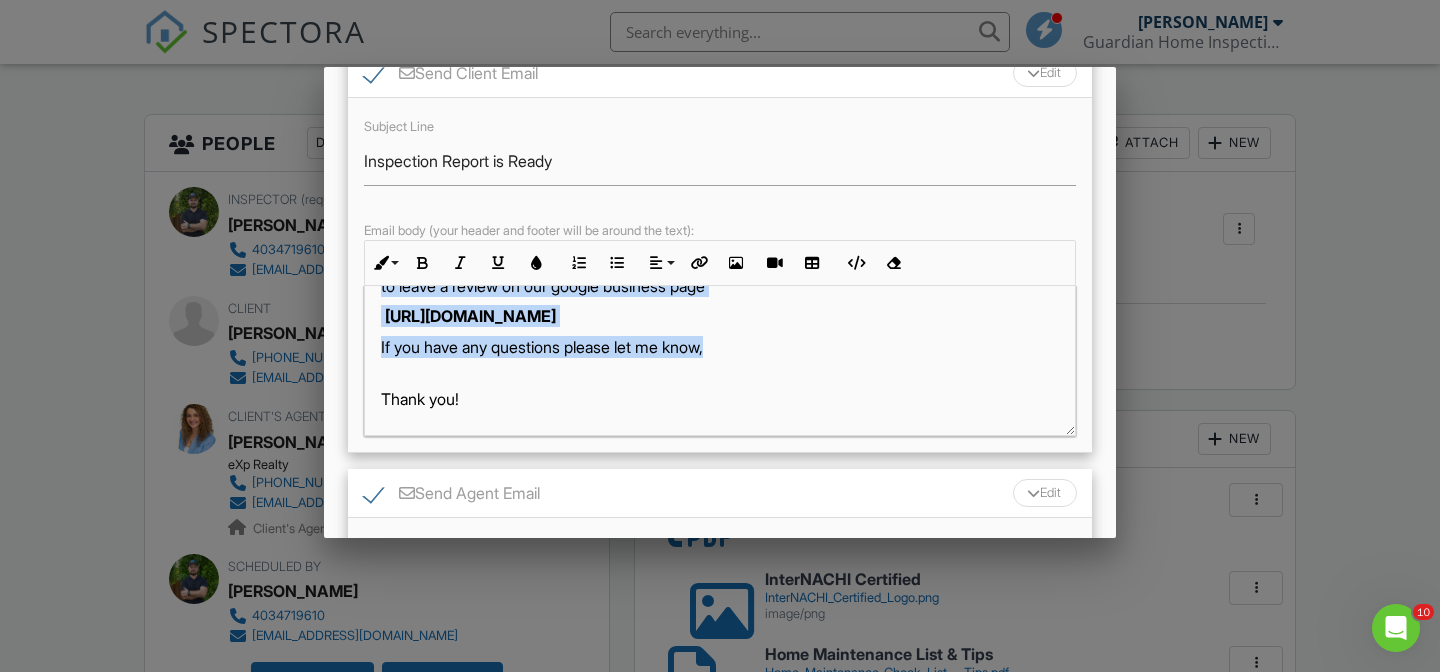 drag, startPoint x: 381, startPoint y: 319, endPoint x: 741, endPoint y: 360, distance: 362.3272 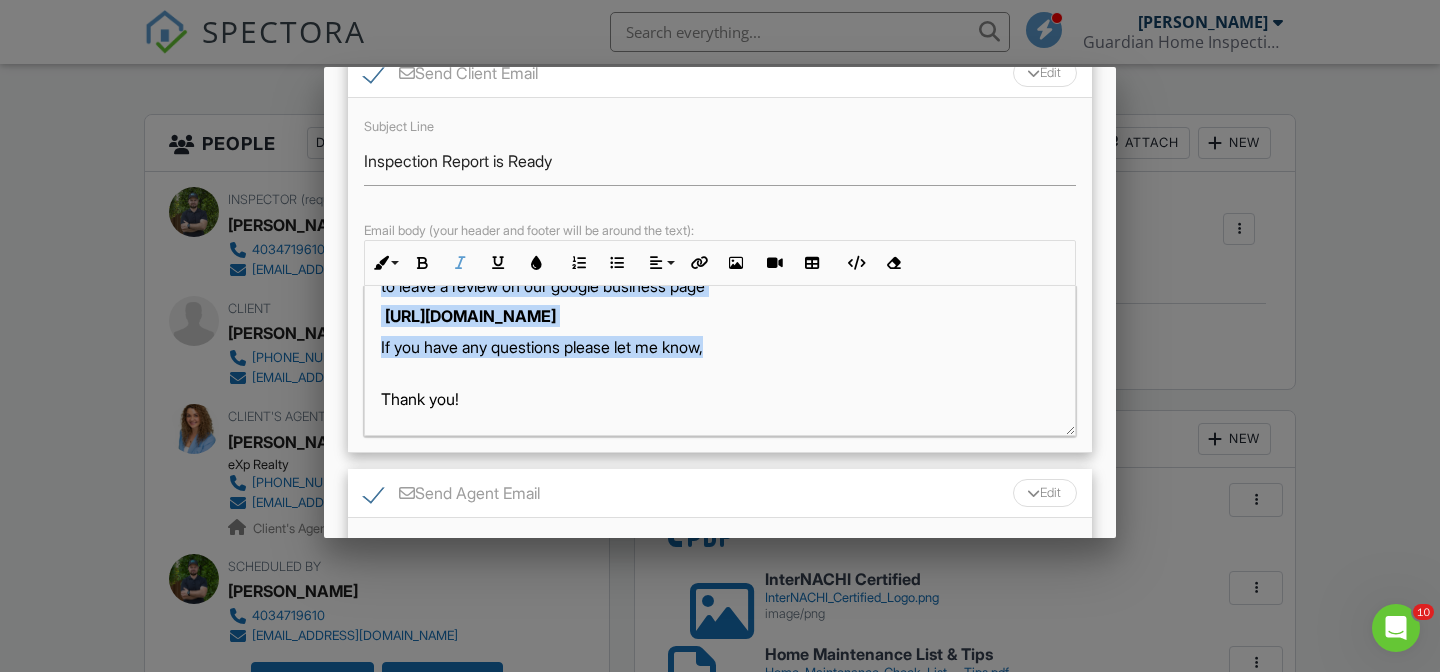 click on "If you have any questions please let me know," at bounding box center [720, 358] 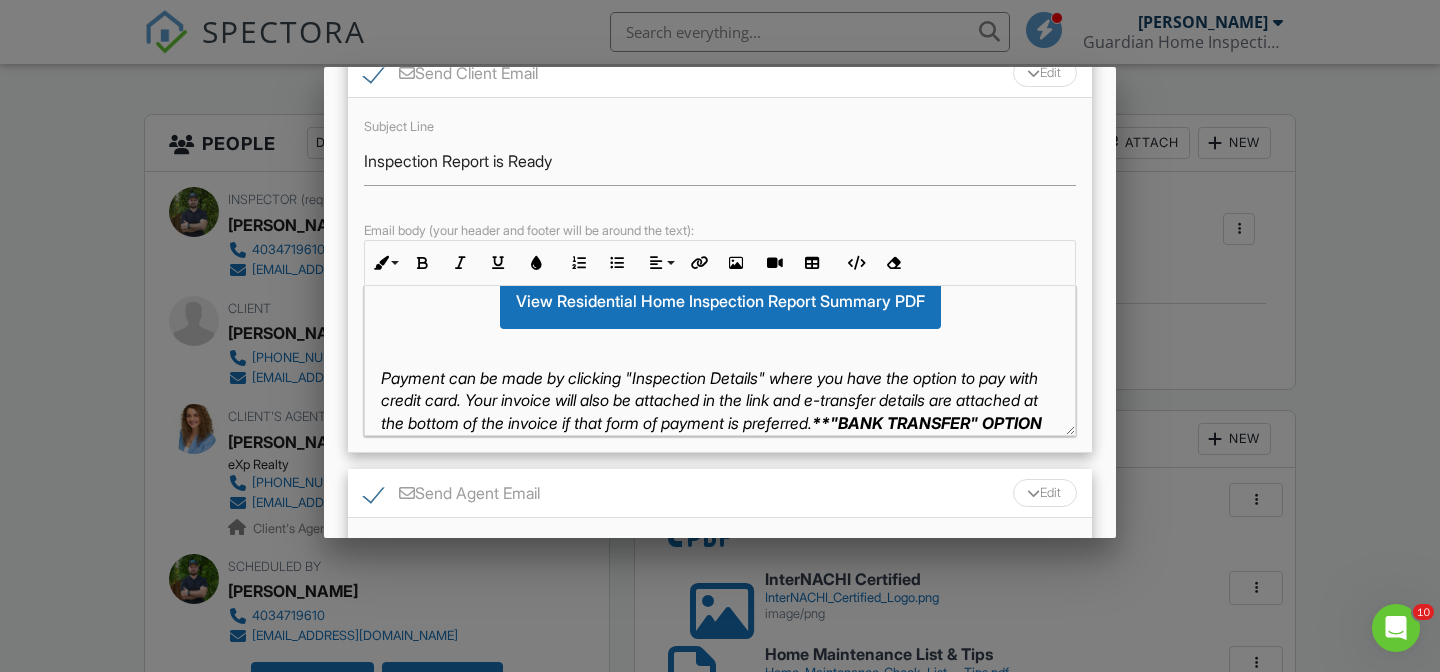 scroll, scrollTop: 623, scrollLeft: 0, axis: vertical 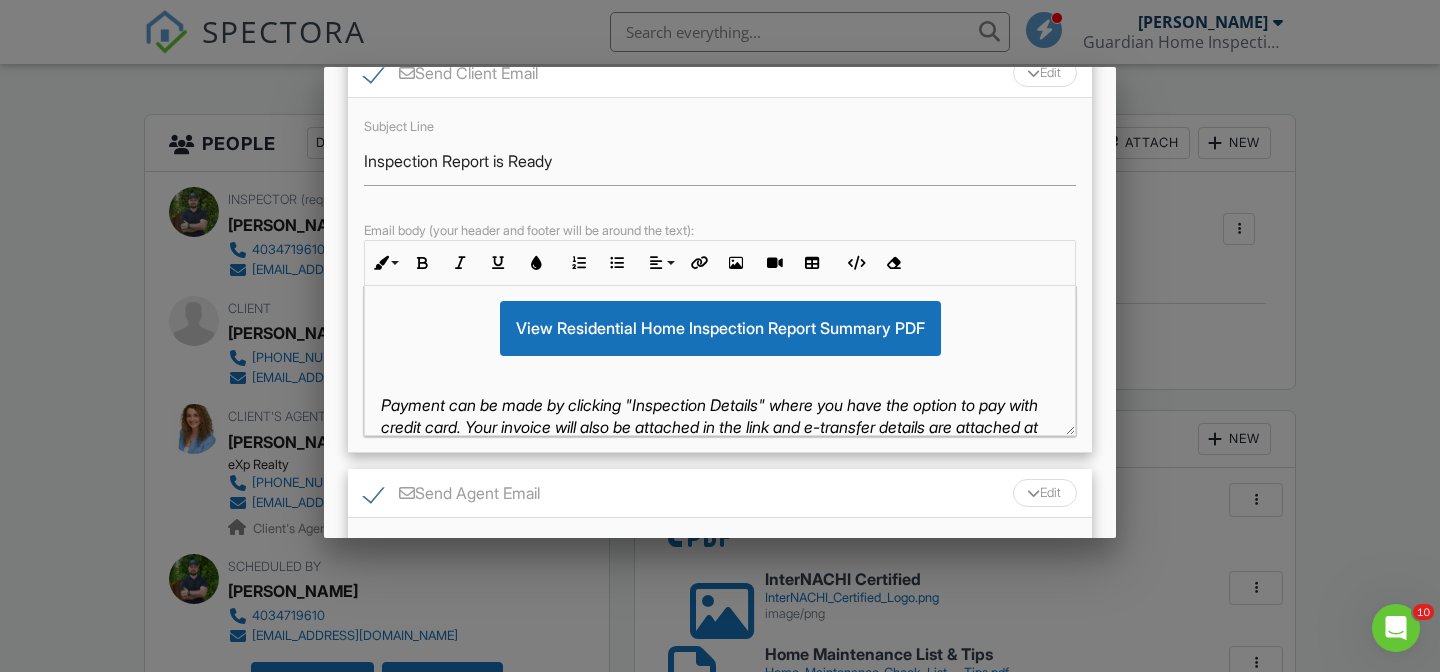 drag, startPoint x: 755, startPoint y: 341, endPoint x: 365, endPoint y: 431, distance: 400.2499 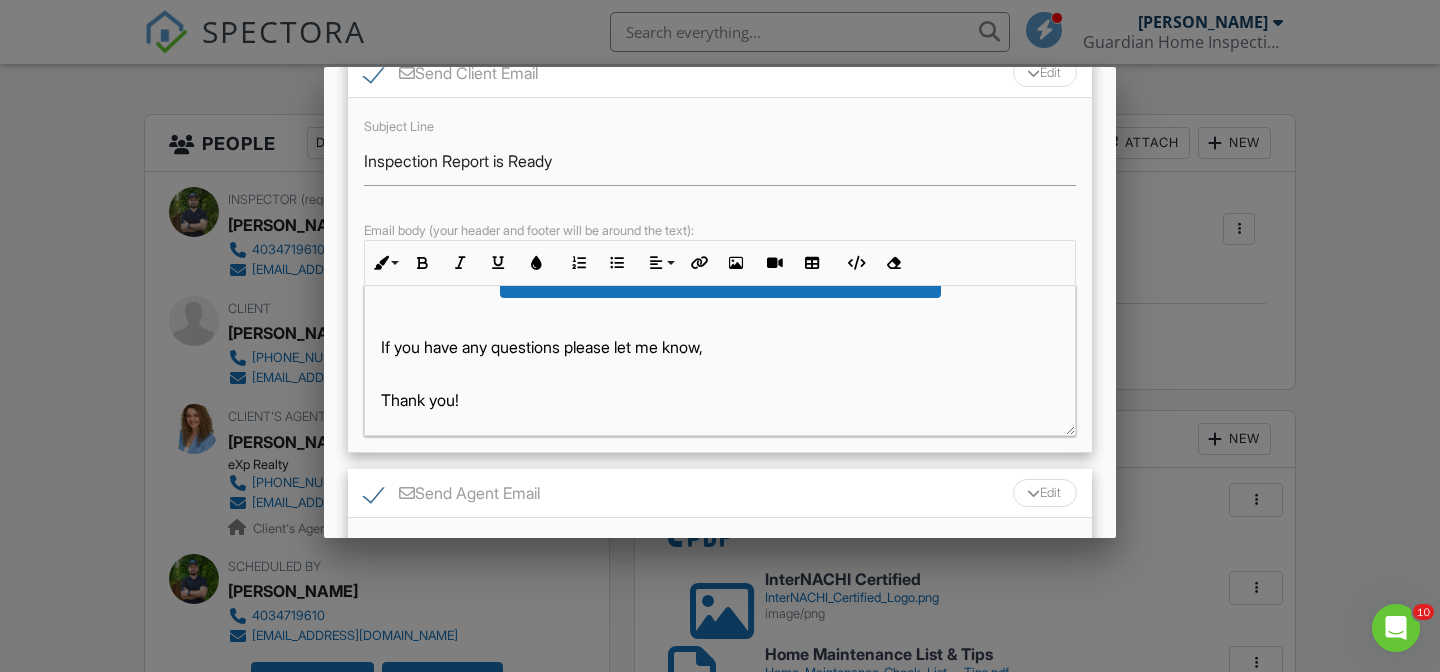 scroll, scrollTop: 0, scrollLeft: 0, axis: both 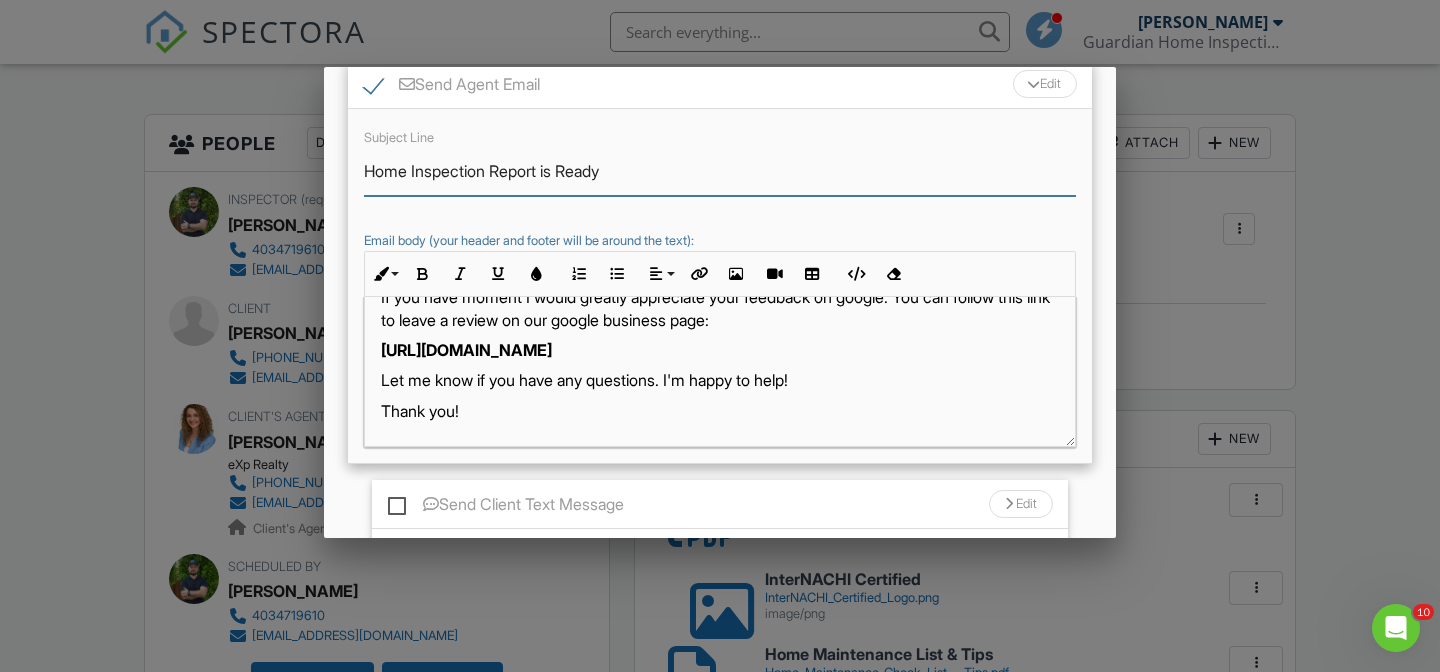 click on "Home Inspection Report is Ready" at bounding box center (720, 171) 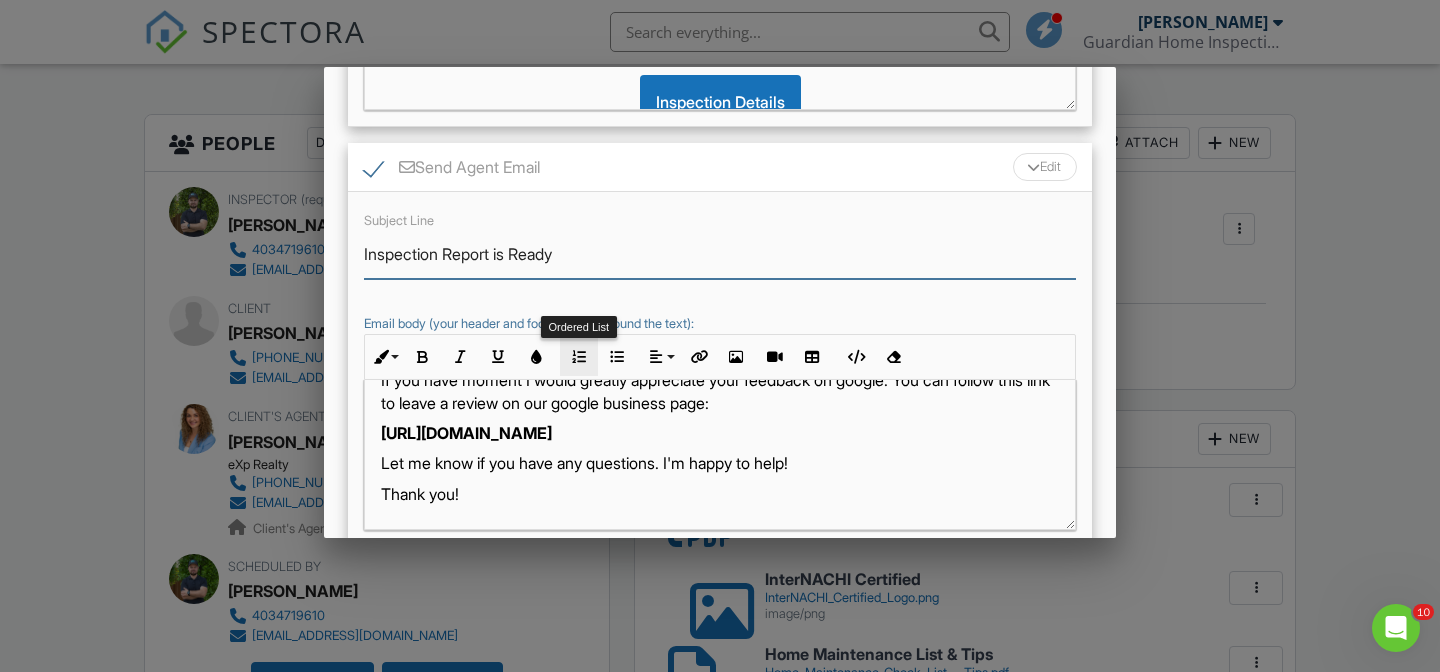 scroll, scrollTop: 542, scrollLeft: 0, axis: vertical 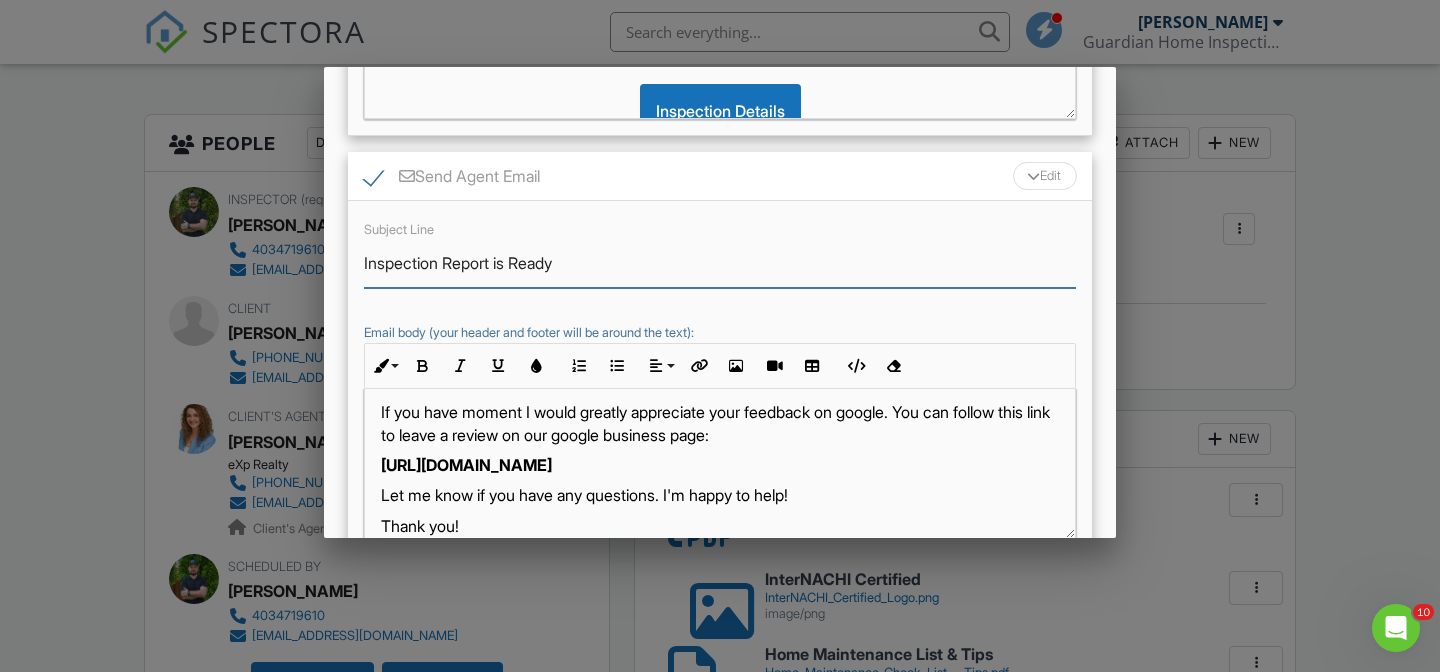 type on "Inspection Report is Ready" 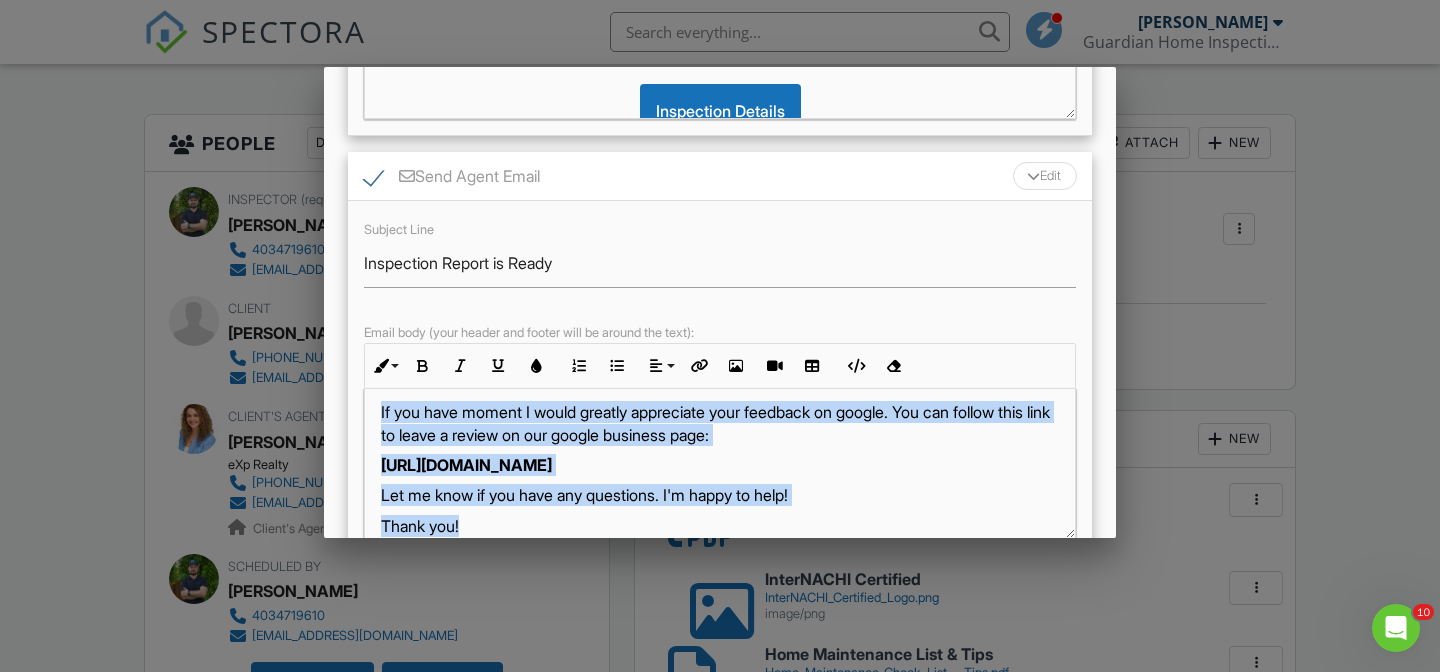 scroll, scrollTop: 677, scrollLeft: 0, axis: vertical 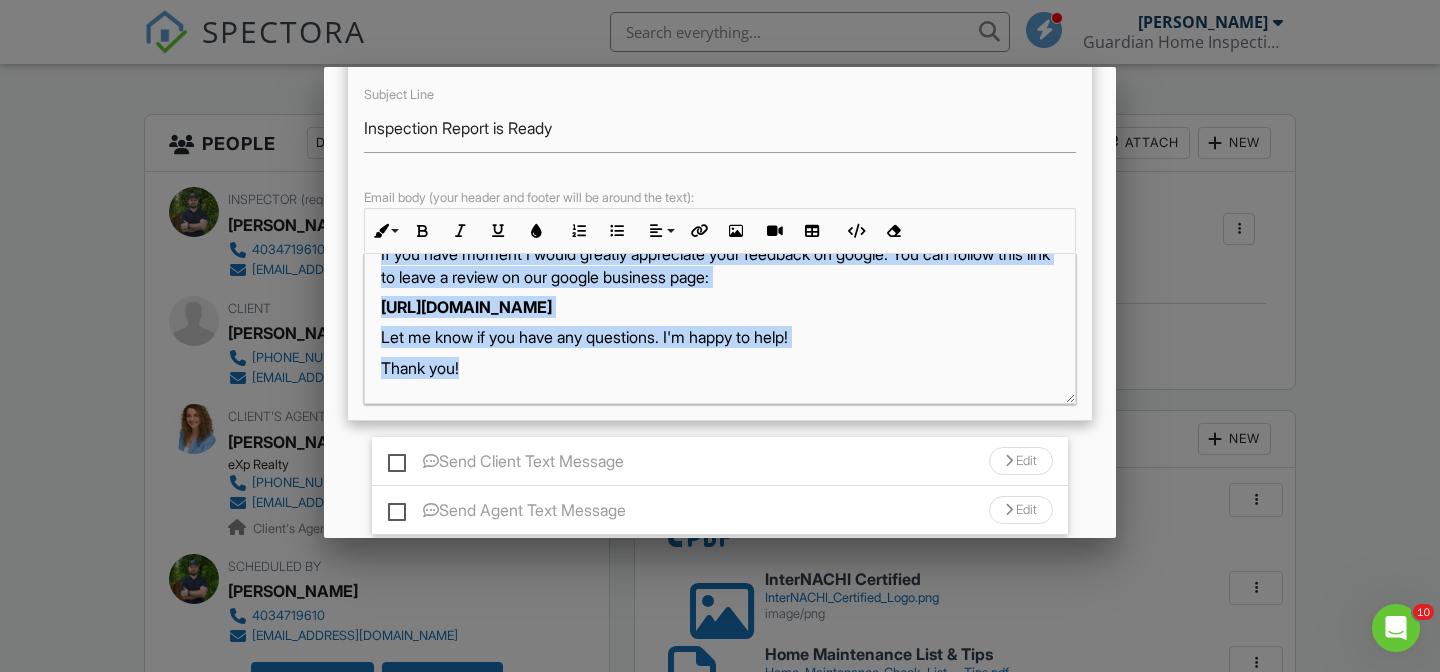 drag, startPoint x: 376, startPoint y: 436, endPoint x: 783, endPoint y: 325, distance: 421.8649 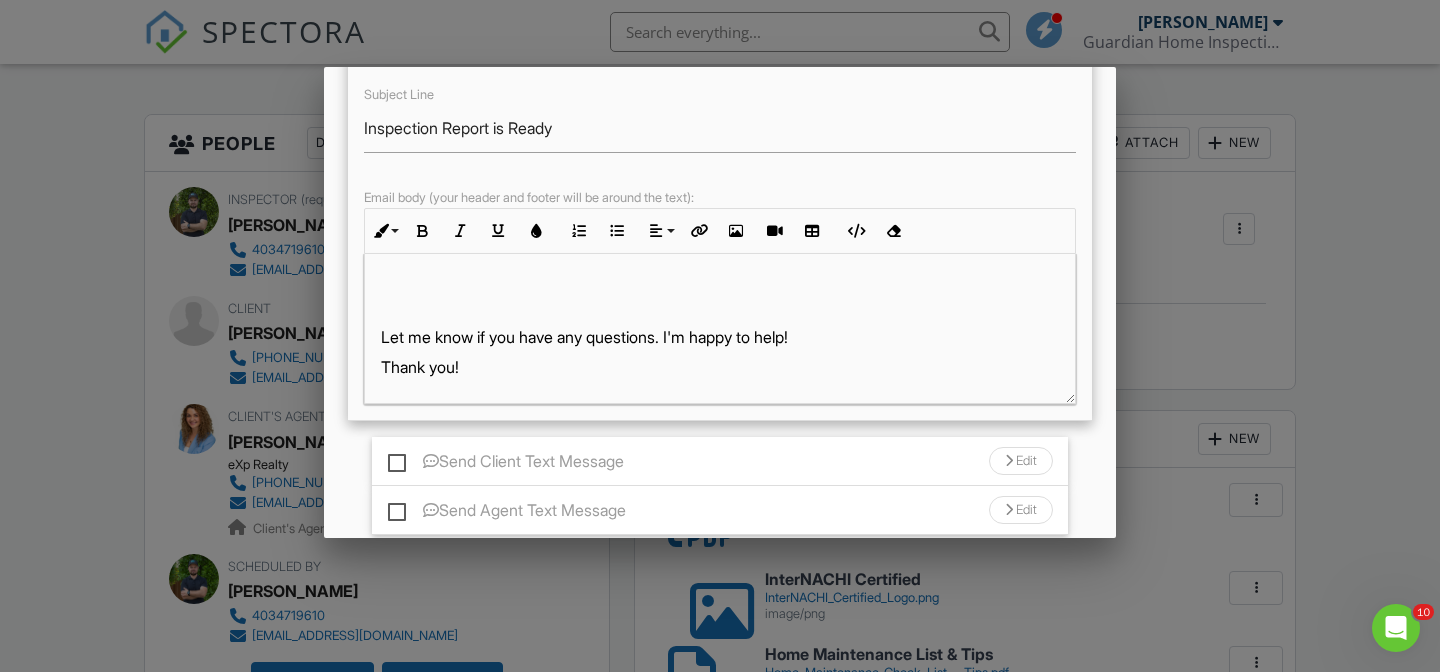 scroll, scrollTop: 496, scrollLeft: 0, axis: vertical 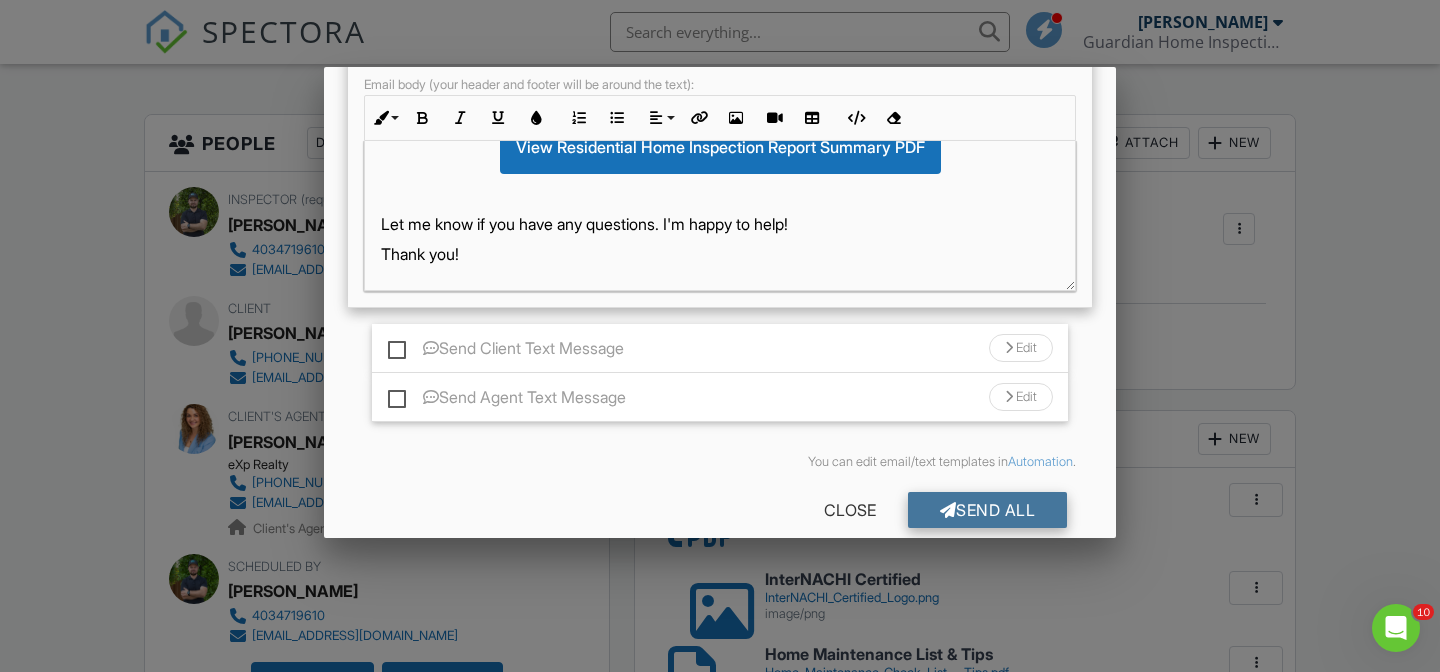click on "Send All" at bounding box center (988, 510) 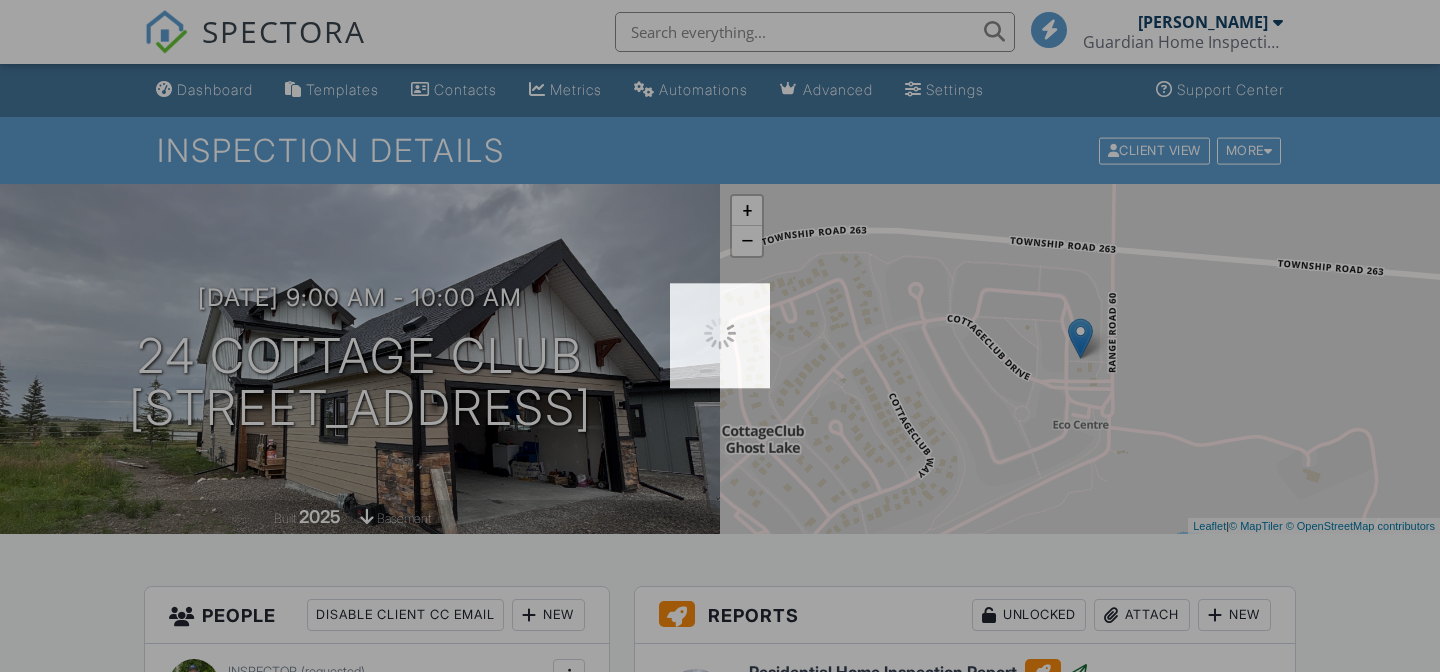 scroll, scrollTop: 0, scrollLeft: 0, axis: both 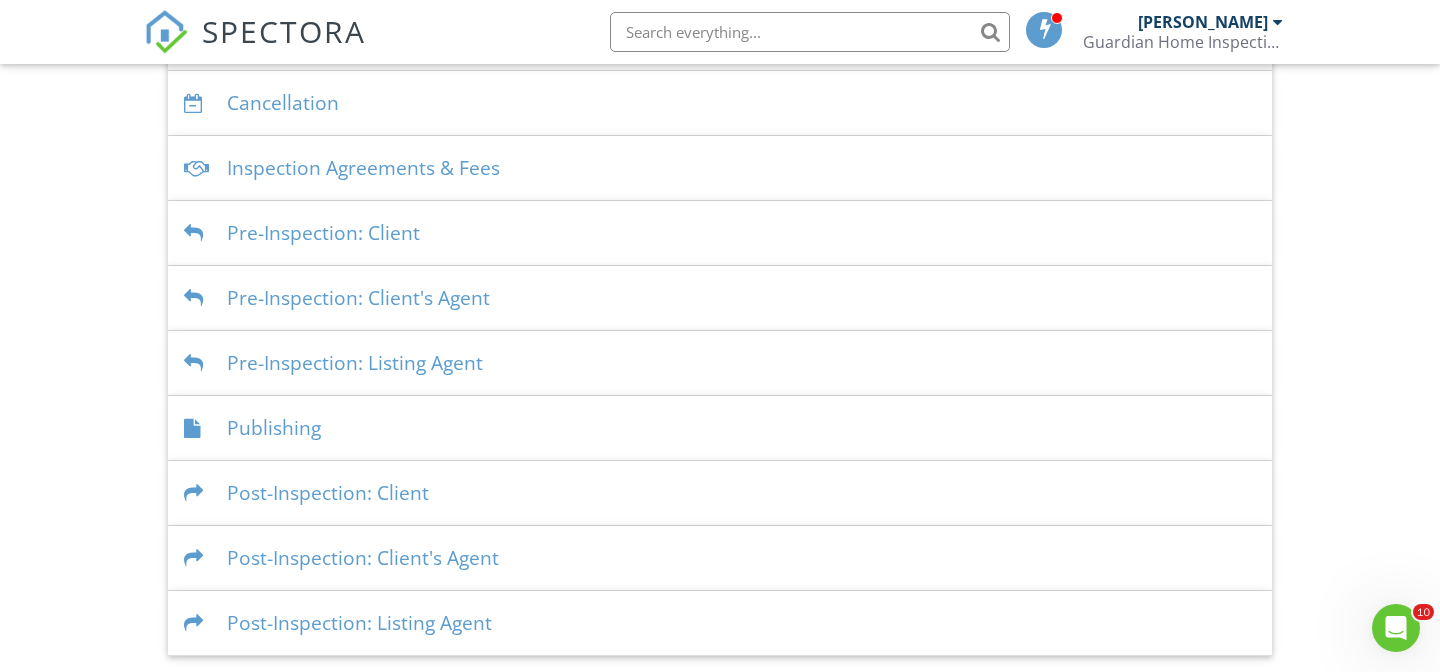click on "Publishing" at bounding box center [720, 428] 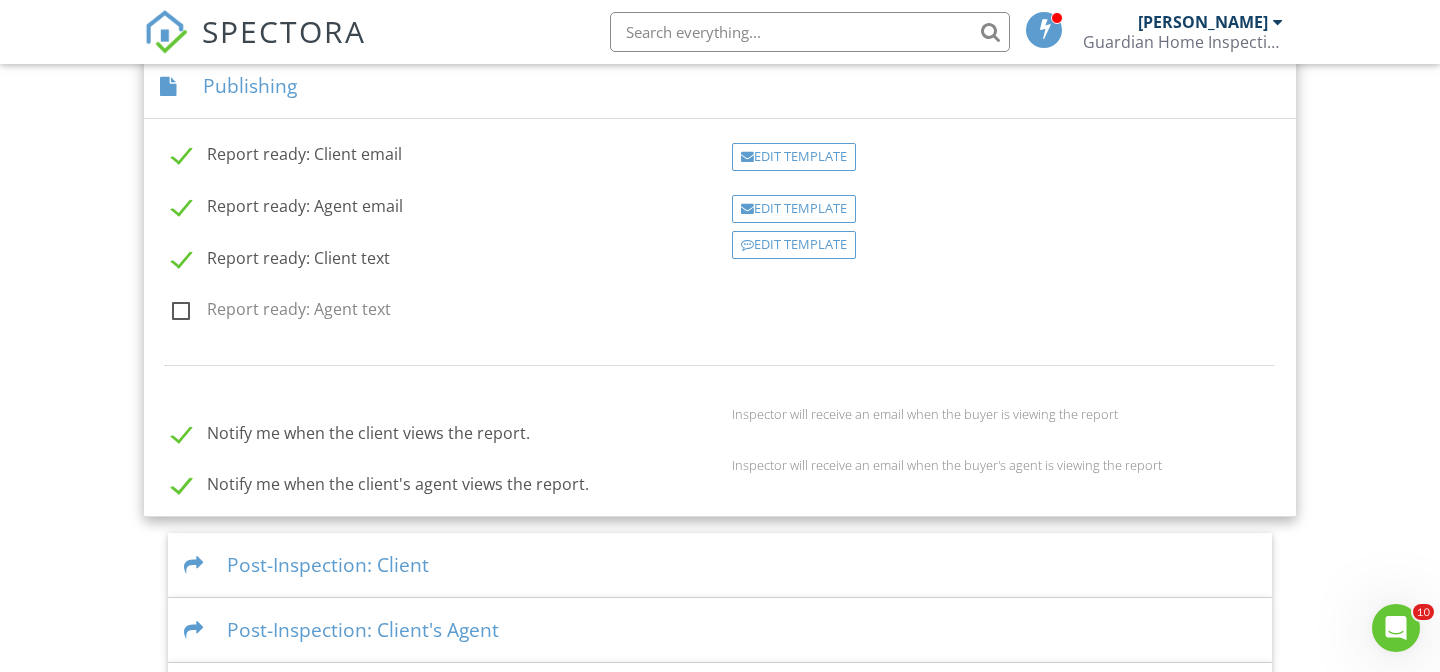 scroll, scrollTop: 877, scrollLeft: 0, axis: vertical 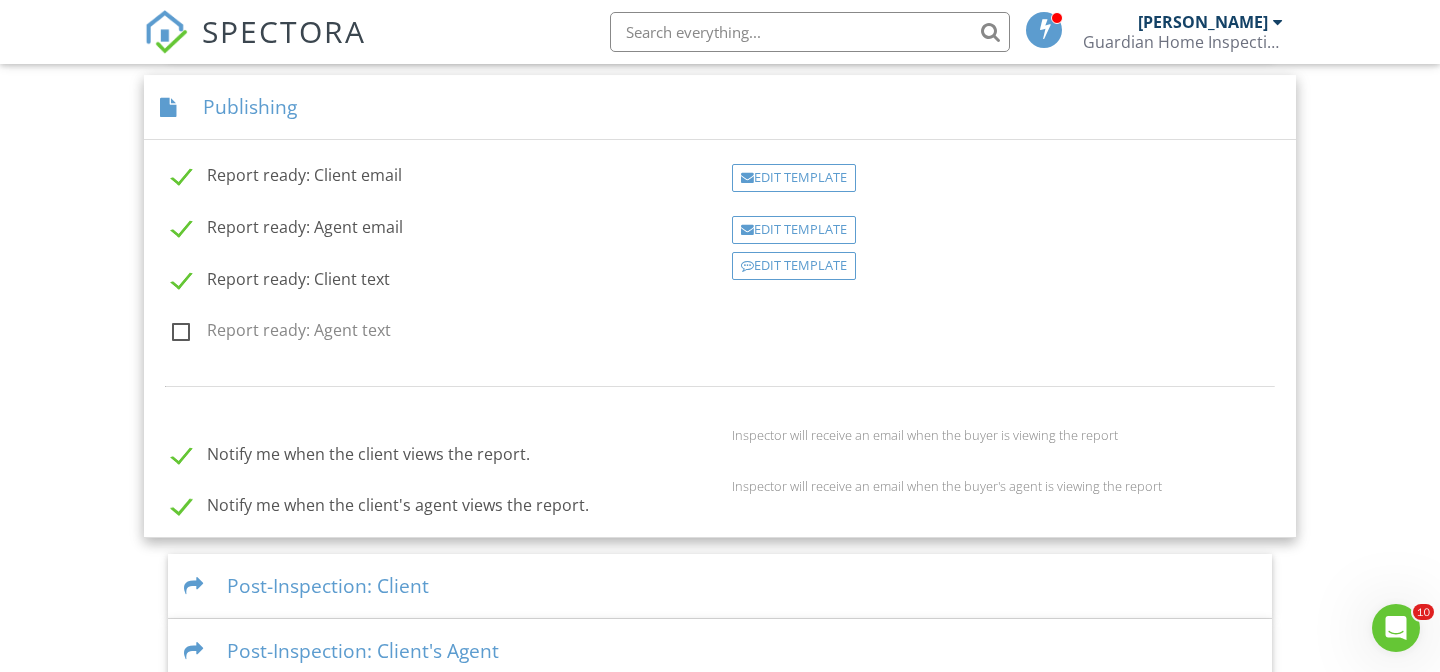click on "Report ready: Client text" at bounding box center [281, 282] 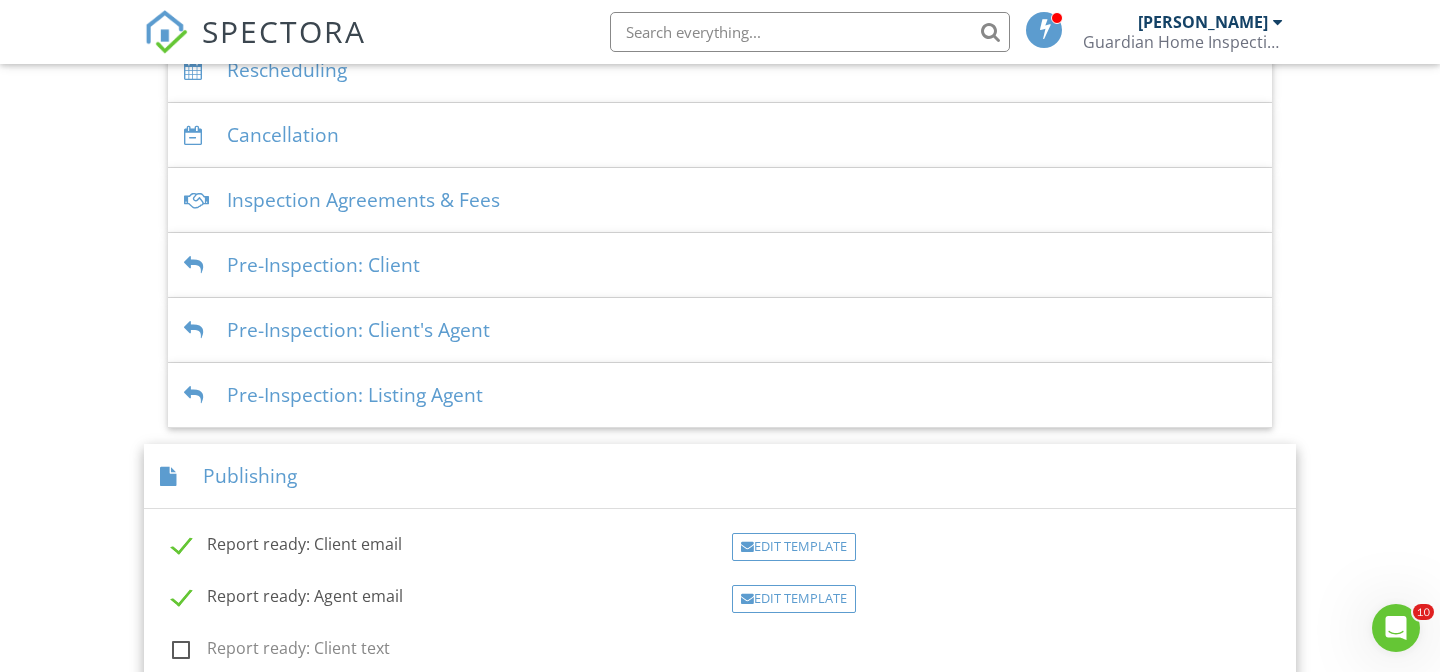 scroll, scrollTop: 484, scrollLeft: 0, axis: vertical 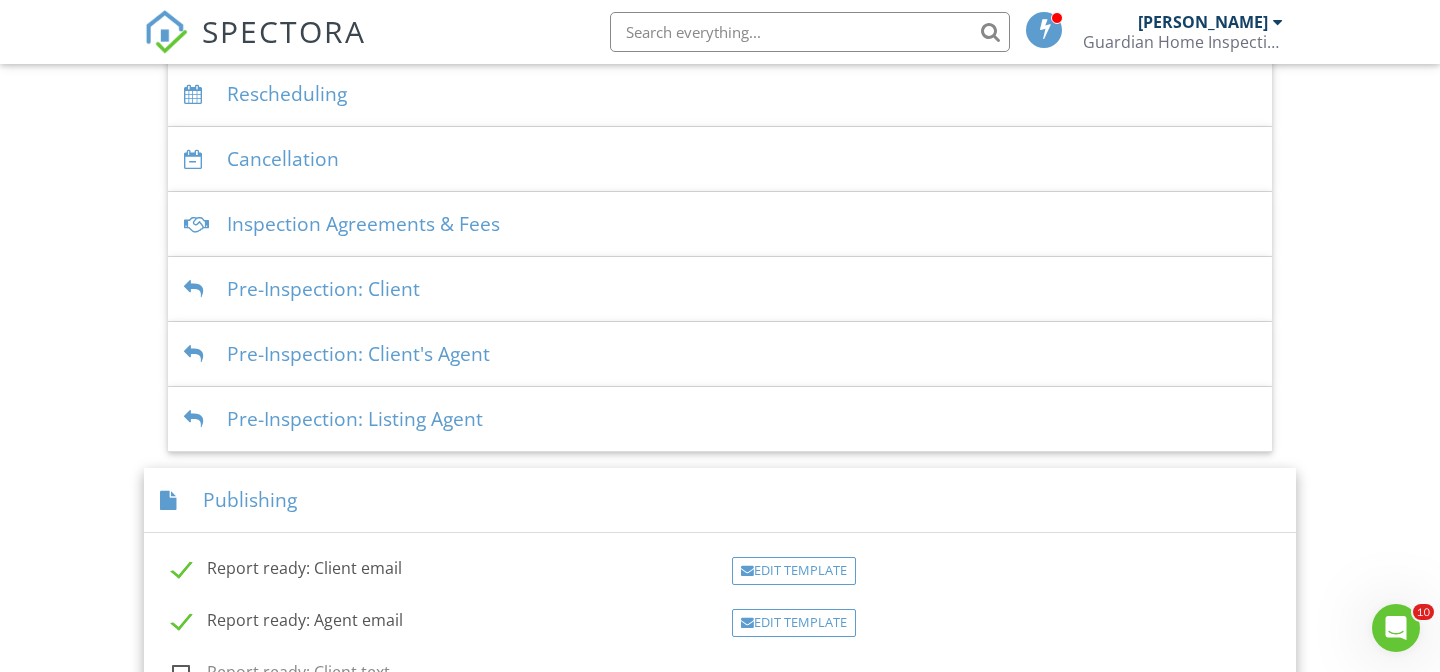 click on "Pre-Inspection: Client" at bounding box center [720, 289] 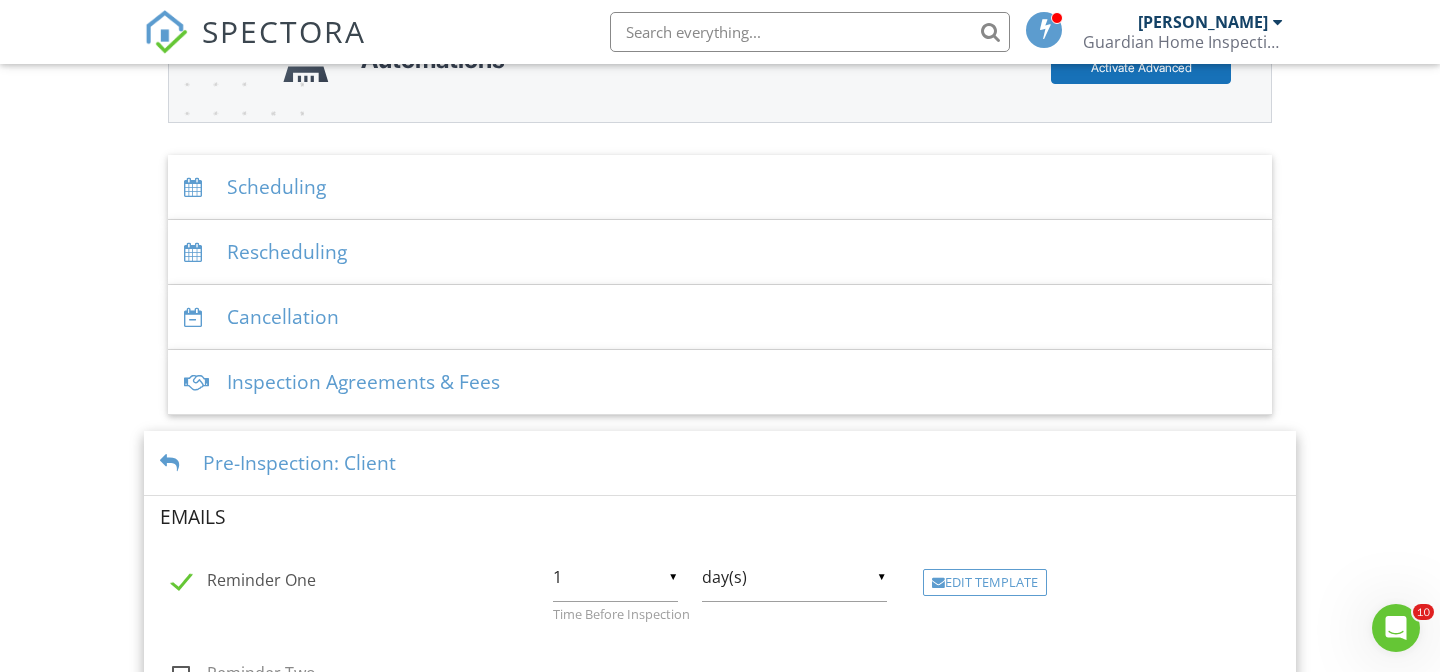 scroll, scrollTop: 280, scrollLeft: 0, axis: vertical 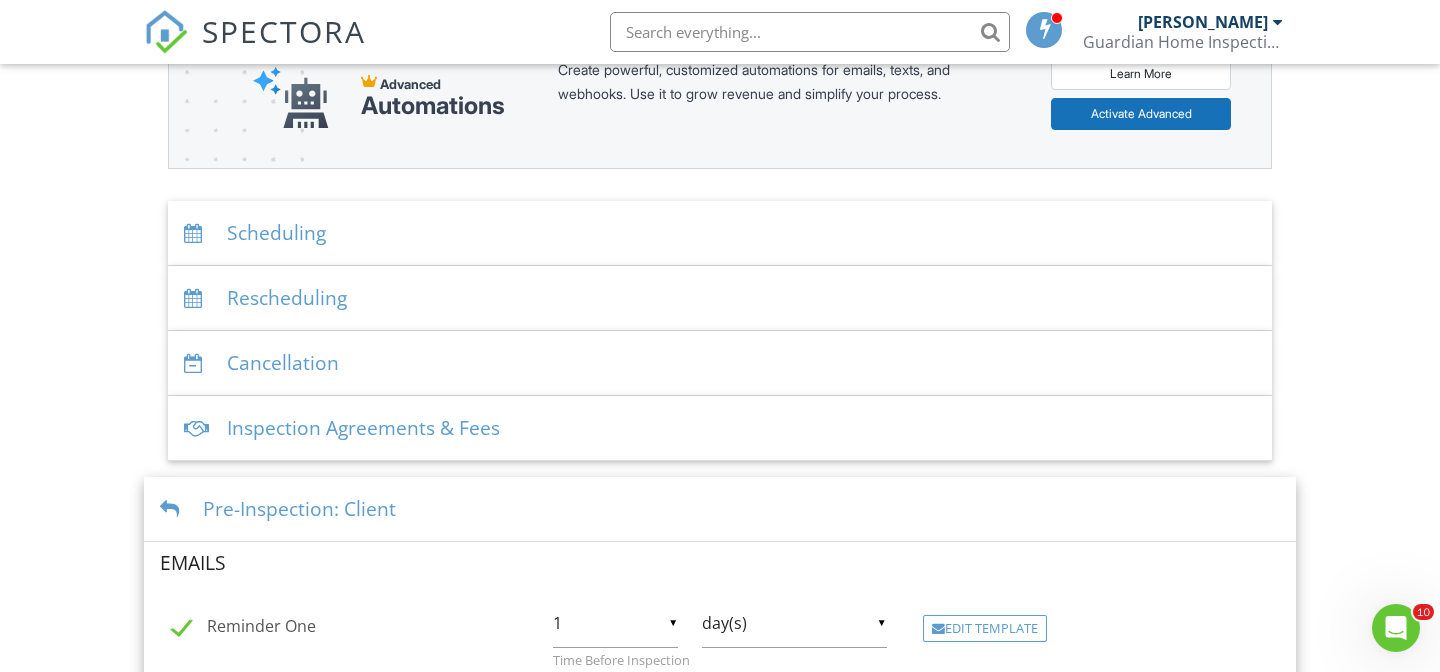 click on "Rescheduling" at bounding box center [720, 298] 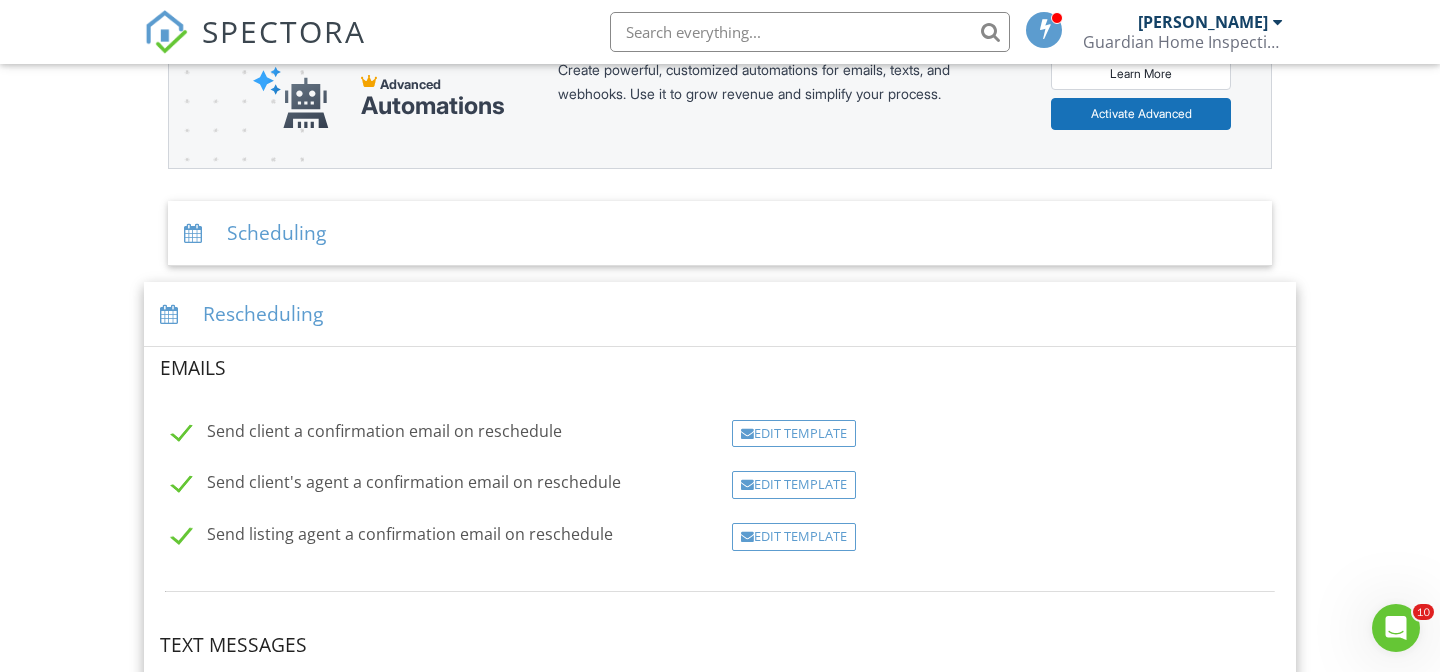 click on "Scheduling" at bounding box center (720, 233) 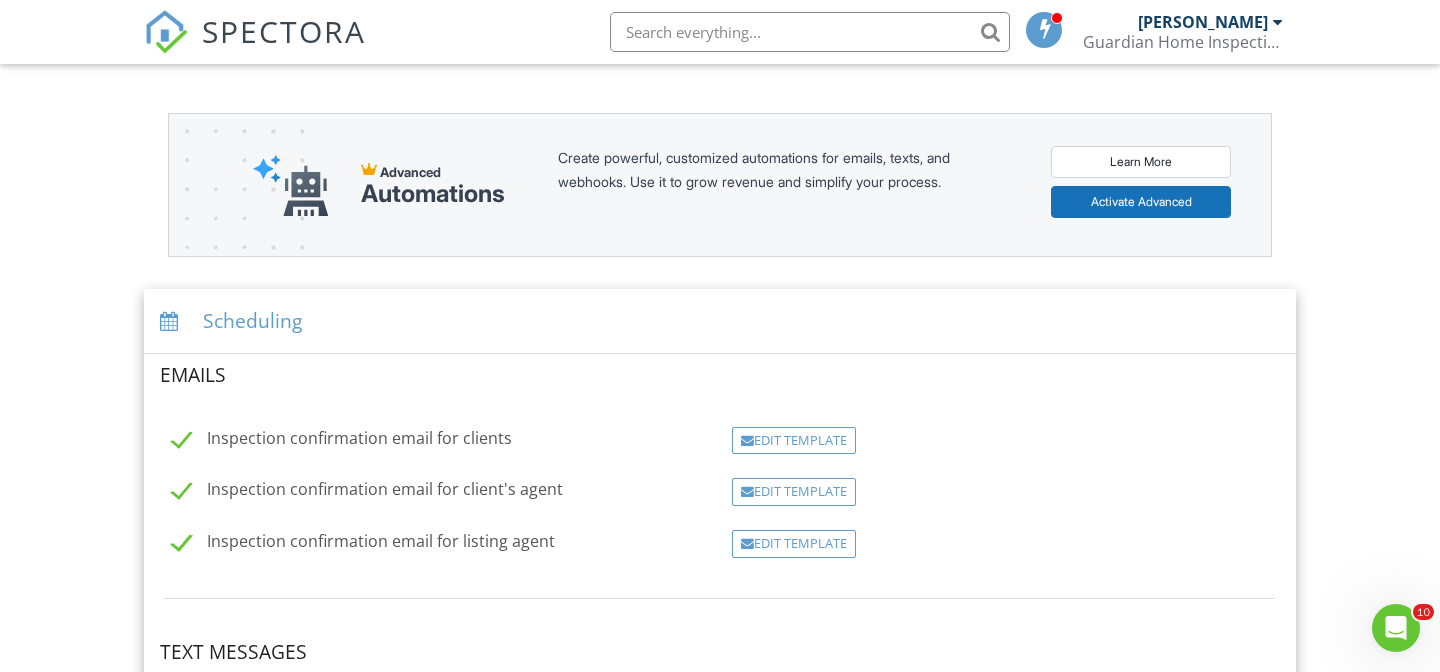 scroll, scrollTop: 0, scrollLeft: 0, axis: both 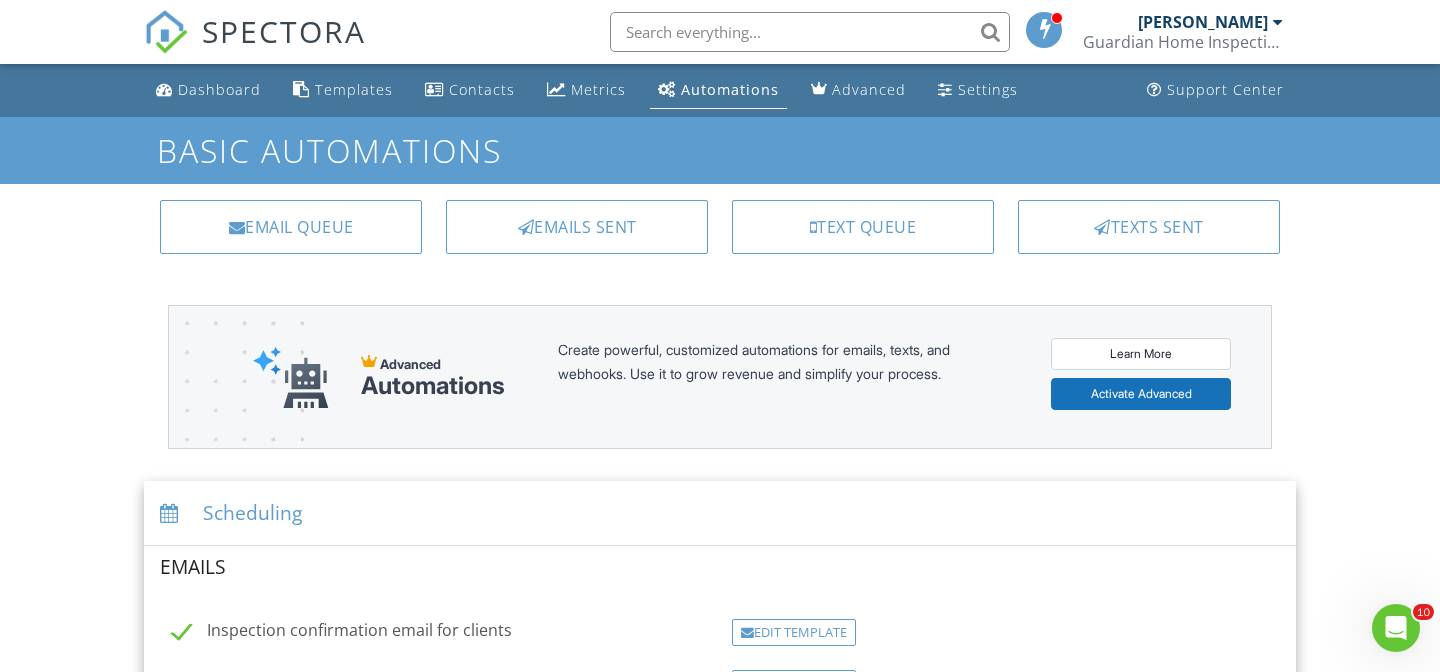 click on "Dashboard
Templates
Contacts
Metrics
Automations
Advanced
Settings
Support Center
Basic Automations
Email Queue
Emails Sent
Text Queue
Texts Sent
Advanced
Automations
Create powerful, customized automations for emails, texts, and webhooks.
Use it to grow revenue and simplify your process.
Learn More
Activate Advanced
Scheduling
Emails
Inspection confirmation email for clients
Edit Template
Inspection confirmation email for client's agent
Edit Template
Inspection confirmation email for listing agent
Edit Template
Text Messages
Inspection confirmation text for clients
Edit Template
Inspection confirmation text for client's agent
Edit Template" at bounding box center [720, 885] 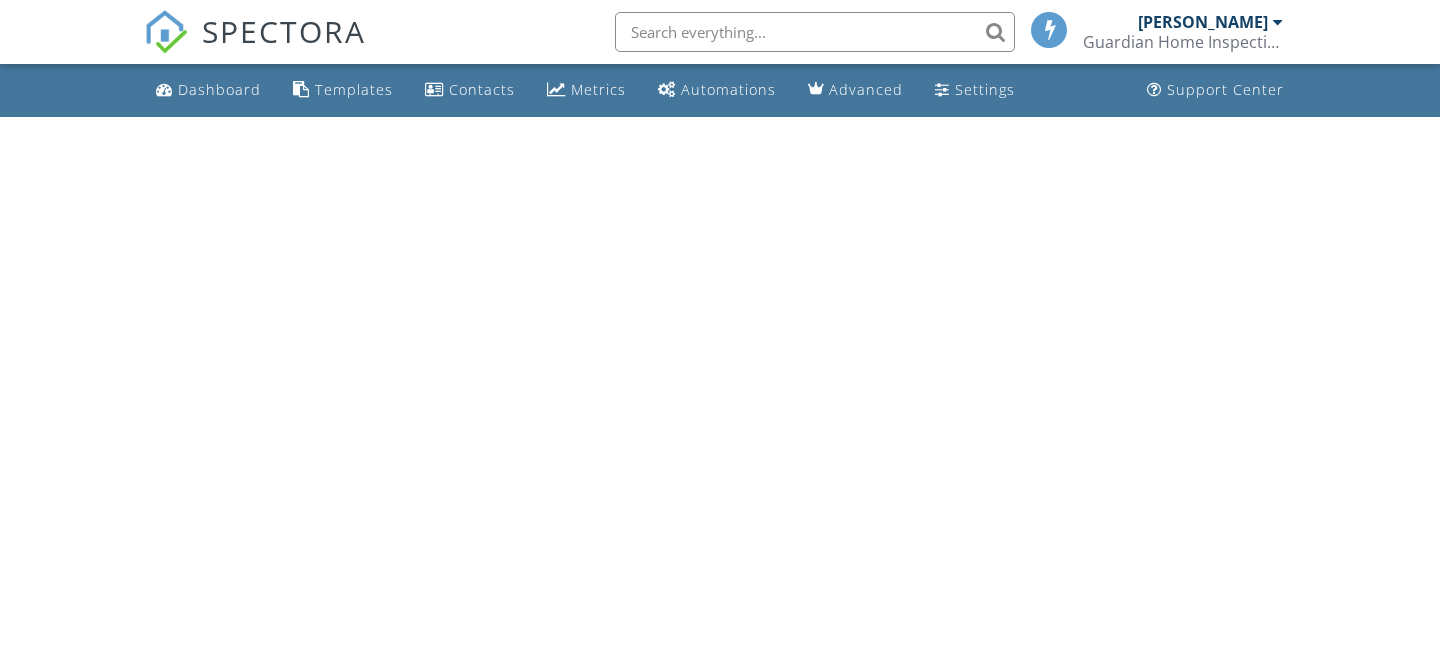 scroll, scrollTop: 0, scrollLeft: 0, axis: both 